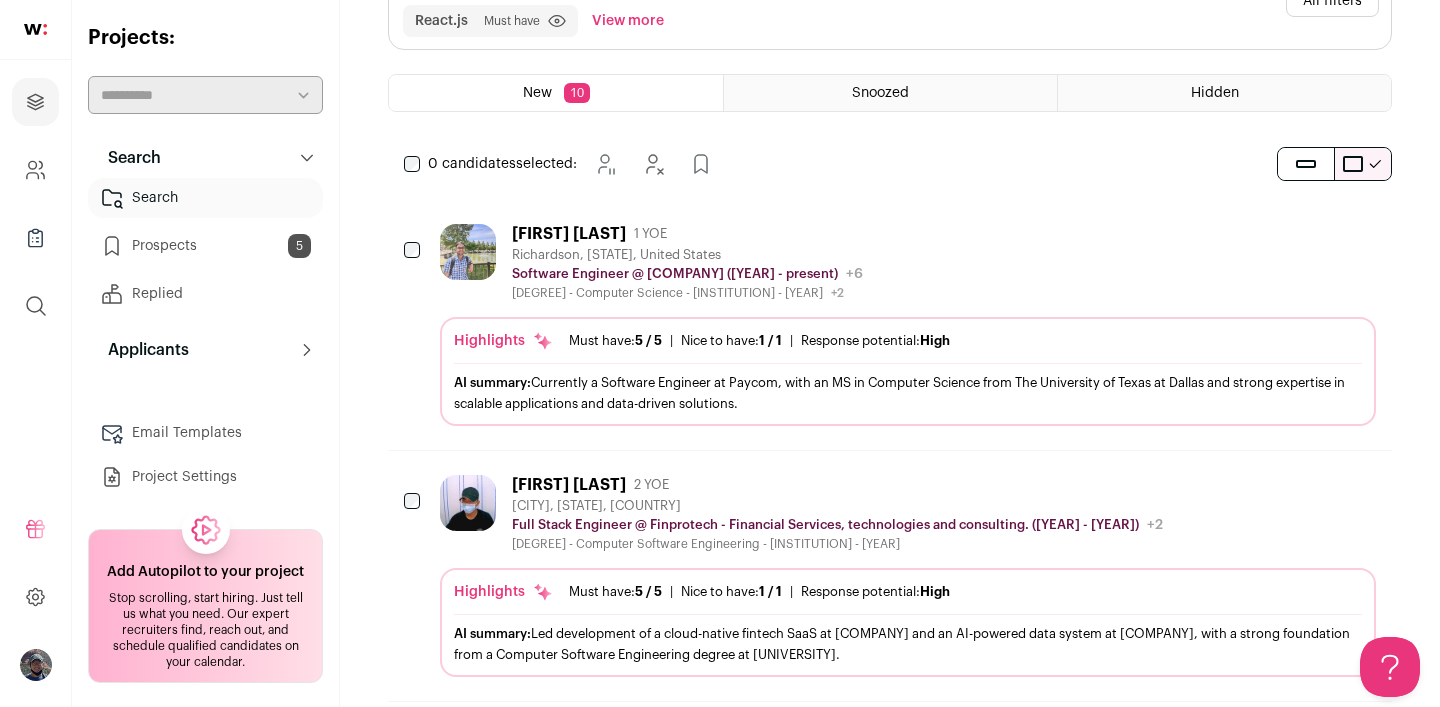 scroll, scrollTop: 332, scrollLeft: 0, axis: vertical 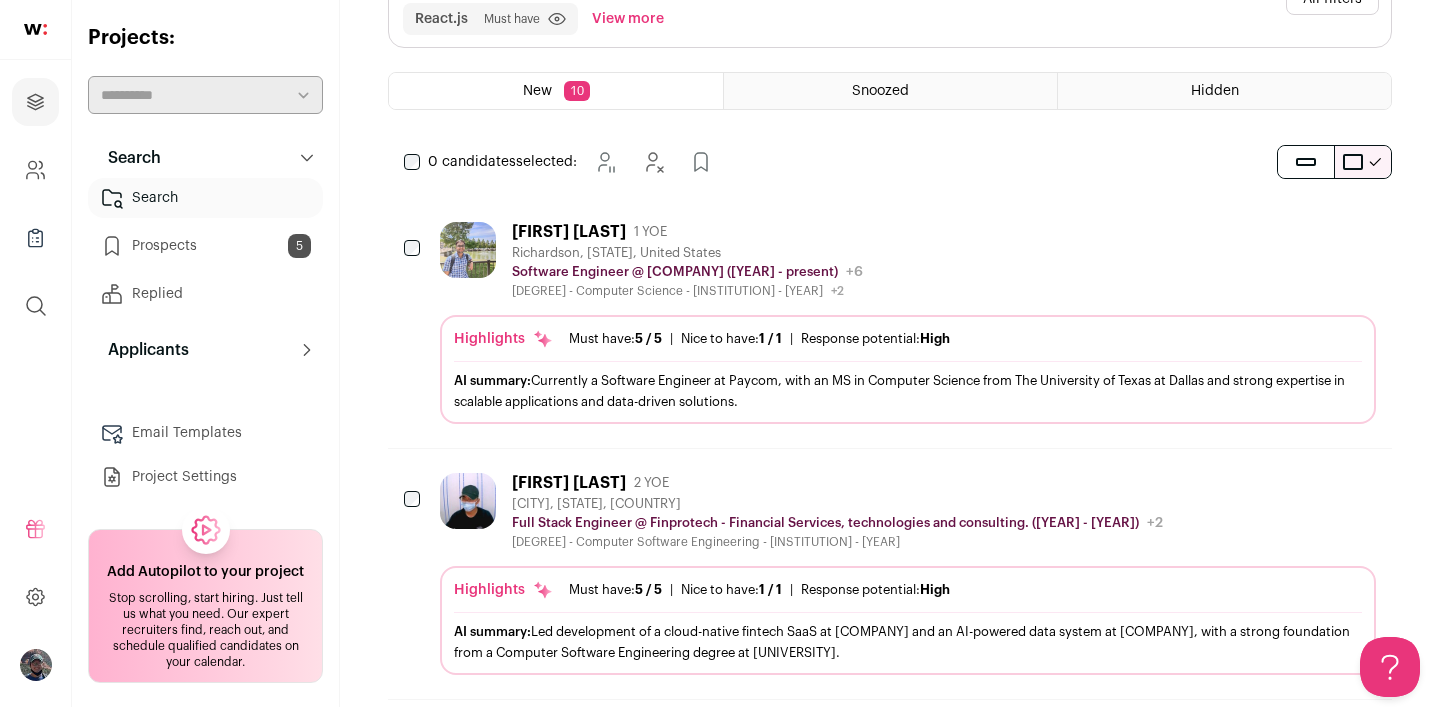 click on "Know someone hiring? Refer and earn $[AMOUNT].
Refer someone hiring in your network — you’ll get cash and they’ll get a $[AMOUNT] discount.
Refer and earn
Eng Search
Remaining Candidates:
[NUMBER]+
Weekly progress
[NUMBER]
Added to prospects
[NUMBER]
Reach outs scheduled
[NUMBER]
Reach outs sent
[YOE]" at bounding box center (890, 1271) 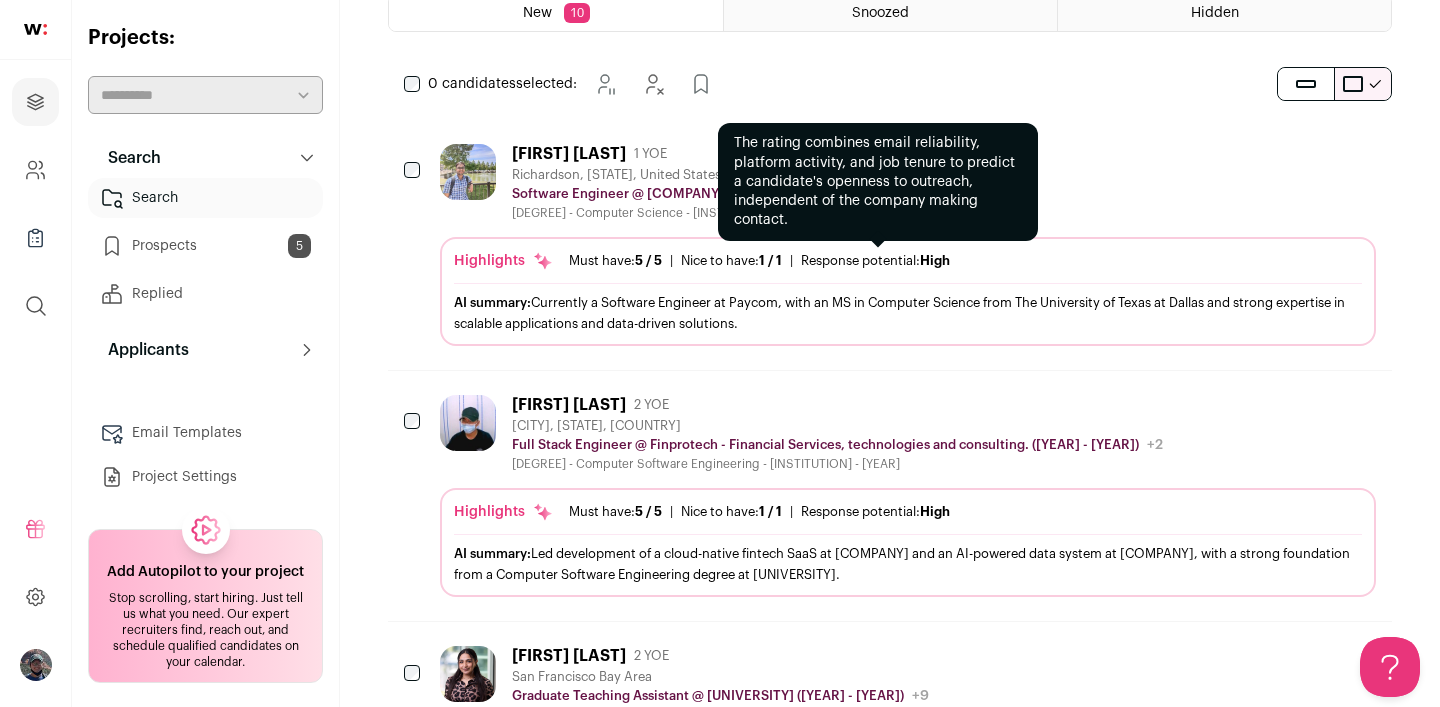 scroll, scrollTop: 406, scrollLeft: 0, axis: vertical 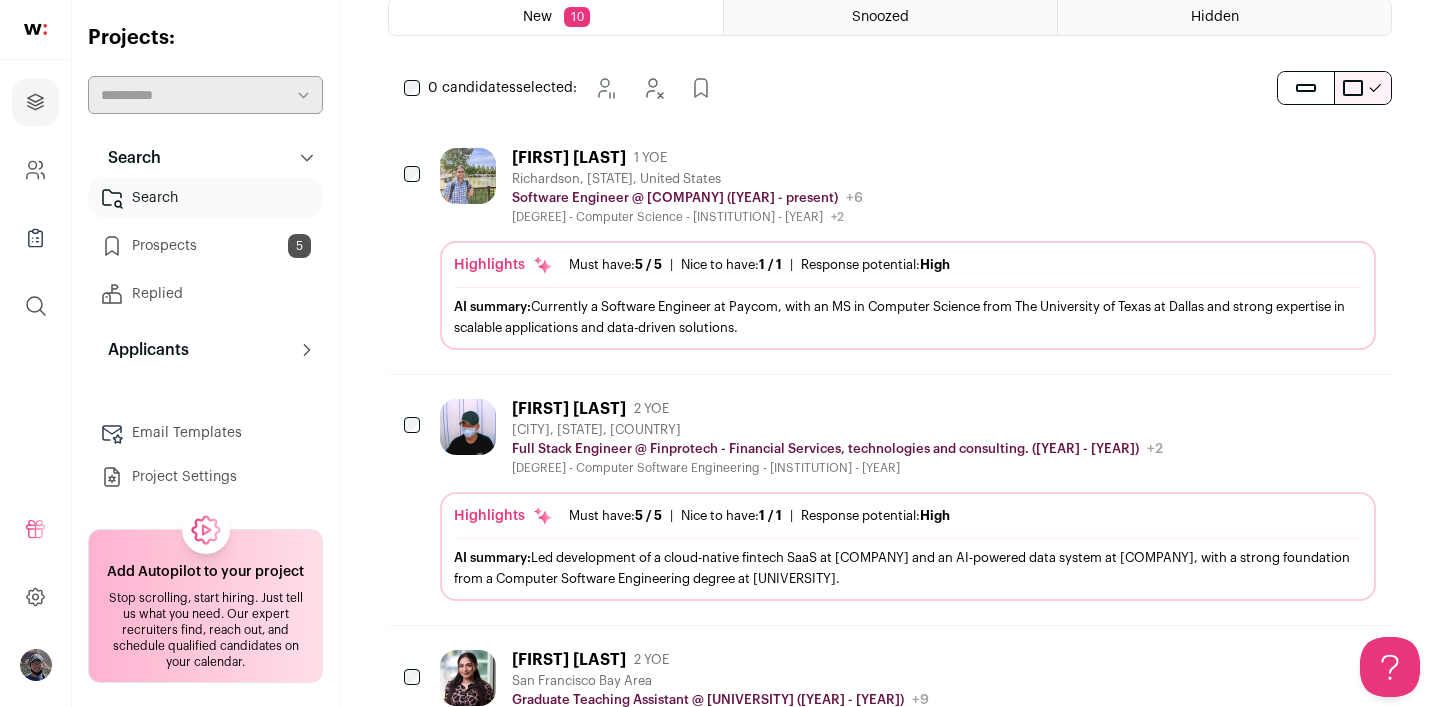 click on "Divyam Patro
1 YOE
Richardson, [STATE], United States
Software Engineer @ Paycom
([YEAR] - present)
Paycom
Public / Private
Public
Company size
5,001-10,000
Tags
B2B
HR & Recruiting
SaaS
Tech
Highlights" at bounding box center [908, 186] 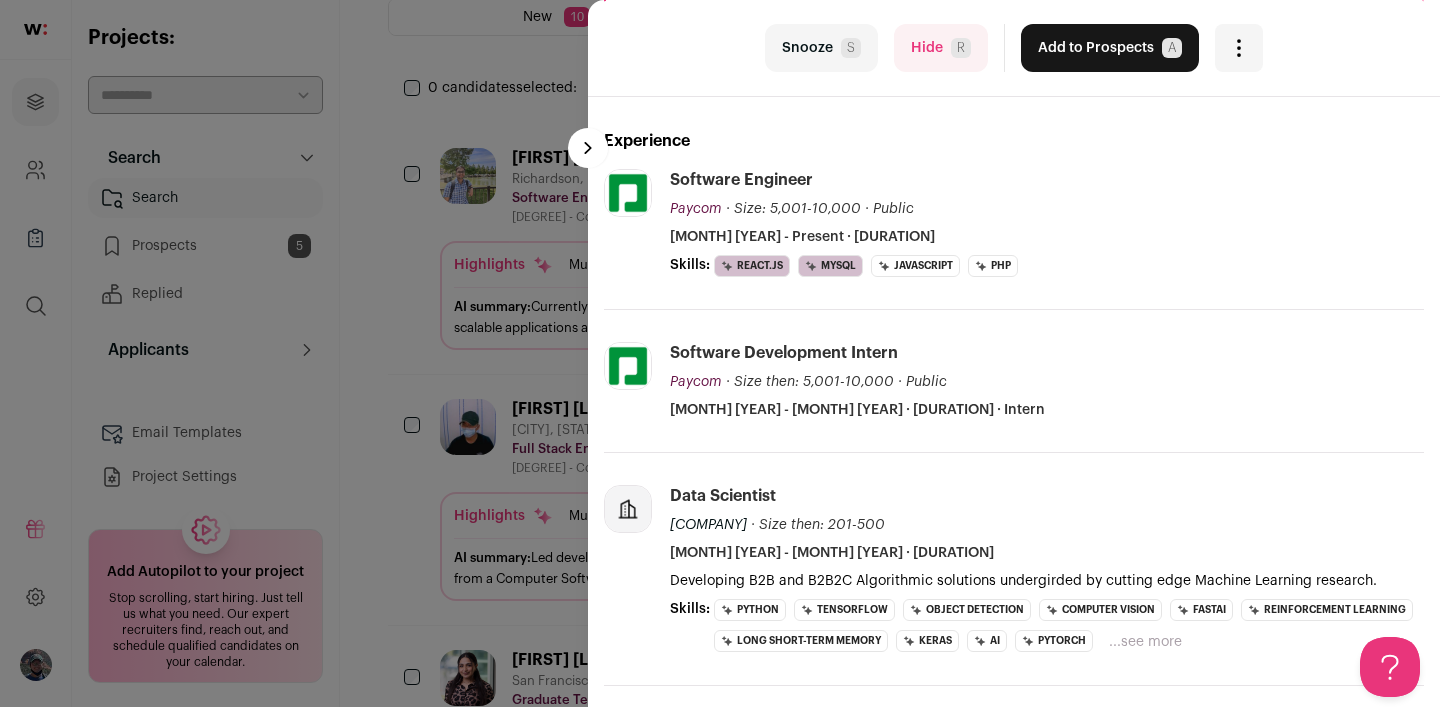 scroll, scrollTop: 405, scrollLeft: 0, axis: vertical 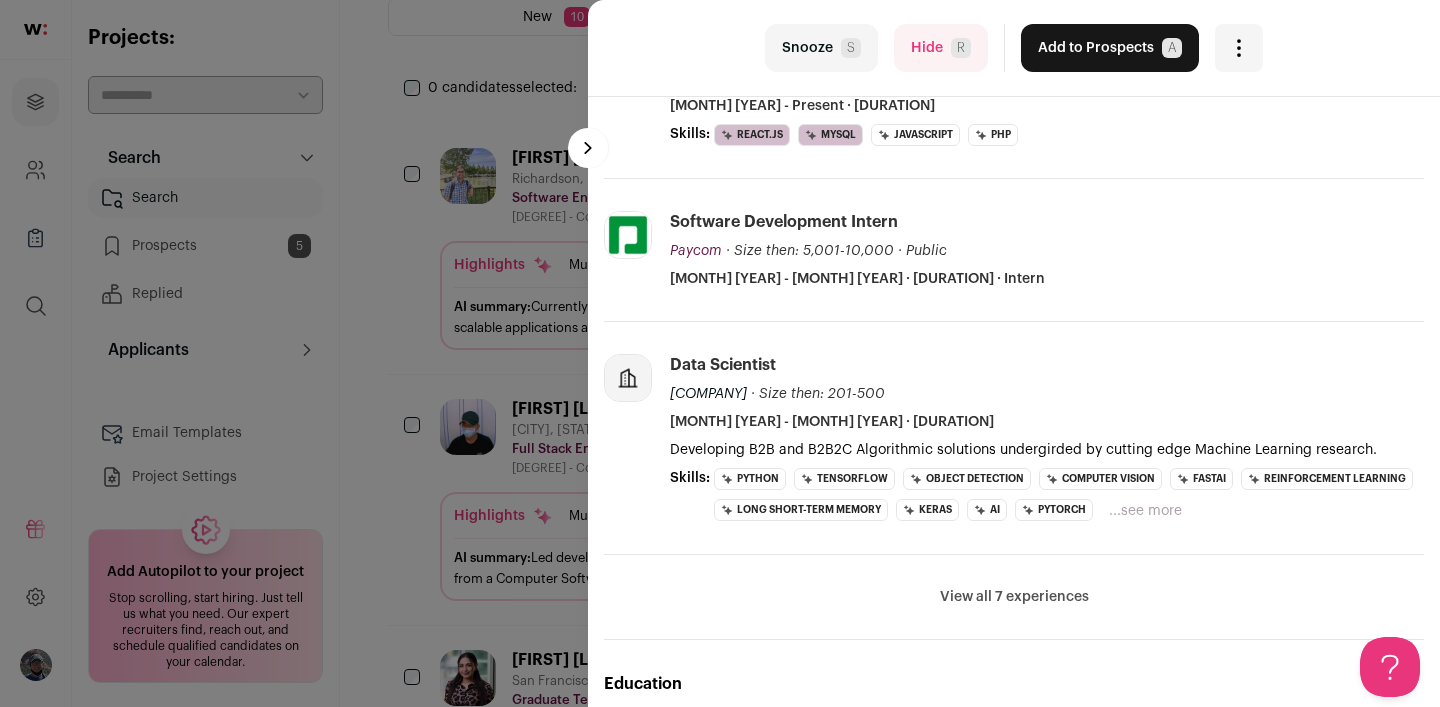 click on "last
Snooze
S
Hide
R
Add to Prospects
A
Are you sure?
Divyam Patro  is already in your ATS. Do you wish to reach out to this candidate through wellfound:ai?
Cancel
********" at bounding box center (720, 353) 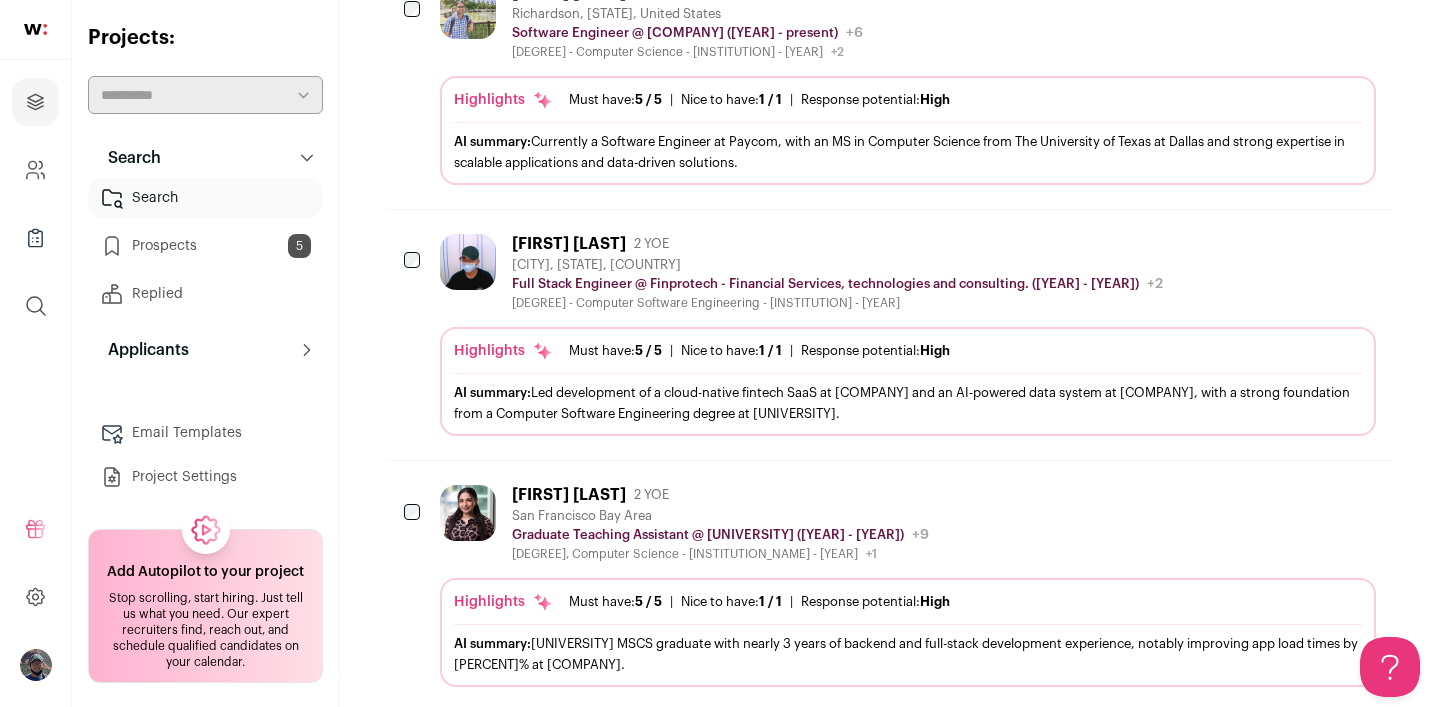 scroll, scrollTop: 588, scrollLeft: 0, axis: vertical 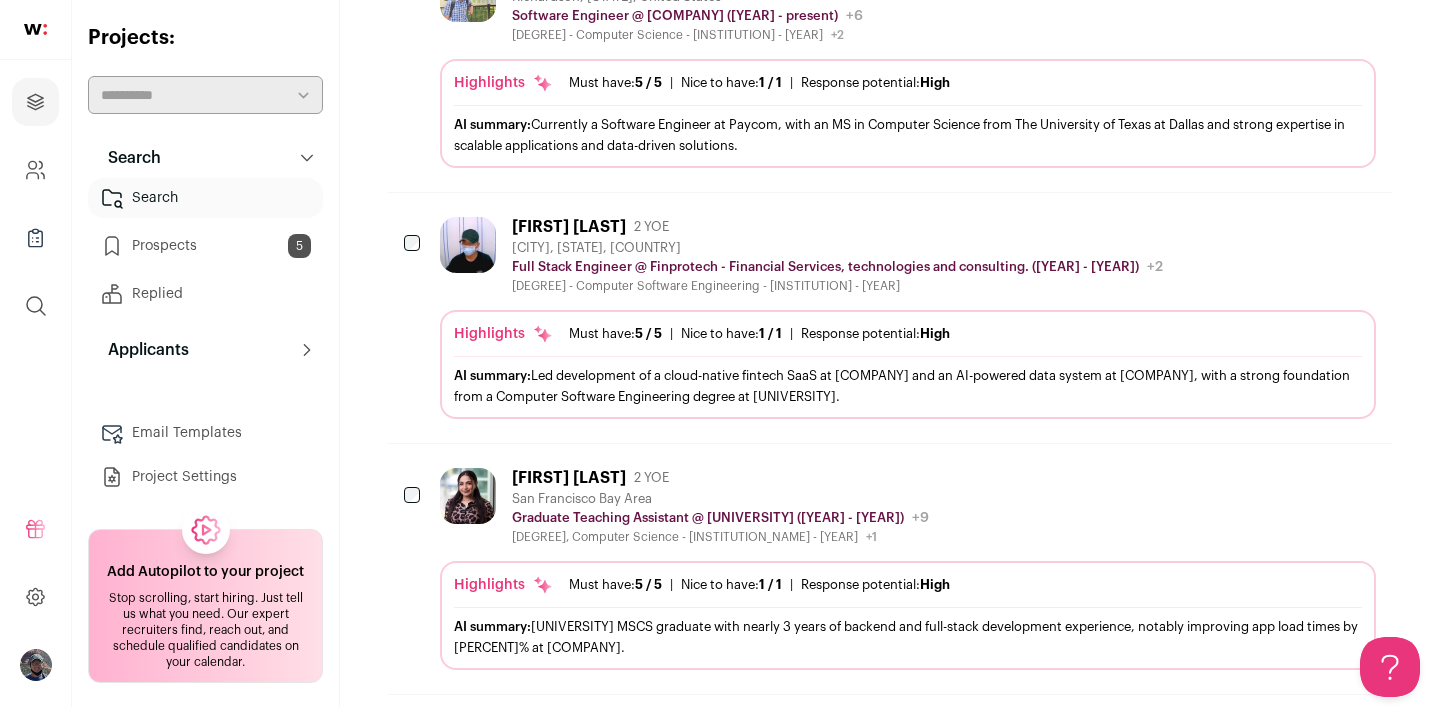 click on "[FIRST] [LAST]
[YOE]
[CITY], [STATE], [COUNTRY]
Full Stack Engineer @ [COMPANY] - Financial Services, technologies and consulting.
([YEAR] - [YEAR])
[COMPANY] - Financial Services, technologies and consulting.
Public / Private
Private
Valuation
Unknown
Company size
2-10" at bounding box center [890, 318] 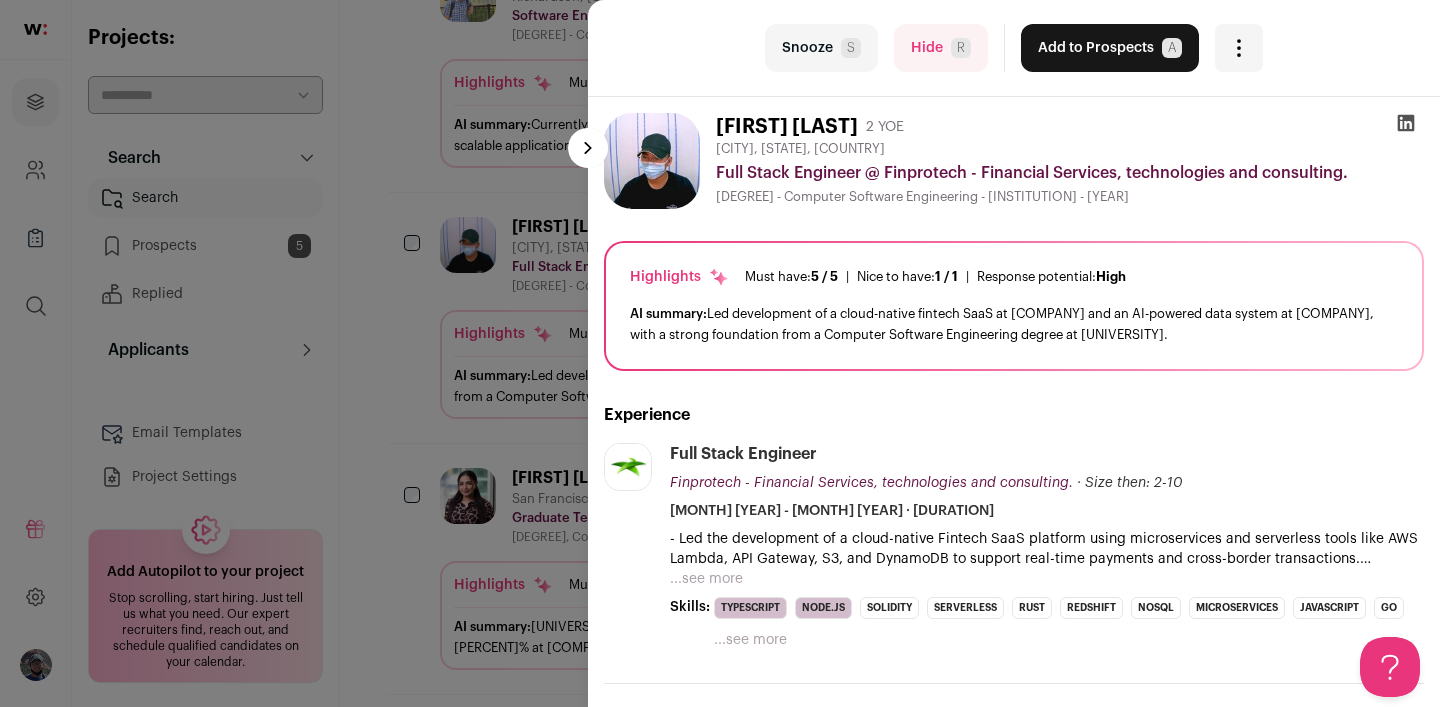 click on "last
Snooze
S
Hide
R
Add to Prospects
A
Are you sure?
Fensley Rene  is already in your ATS. Do you wish to reach out to this candidate through wellfound:ai?
Cancel
********" at bounding box center [720, 353] 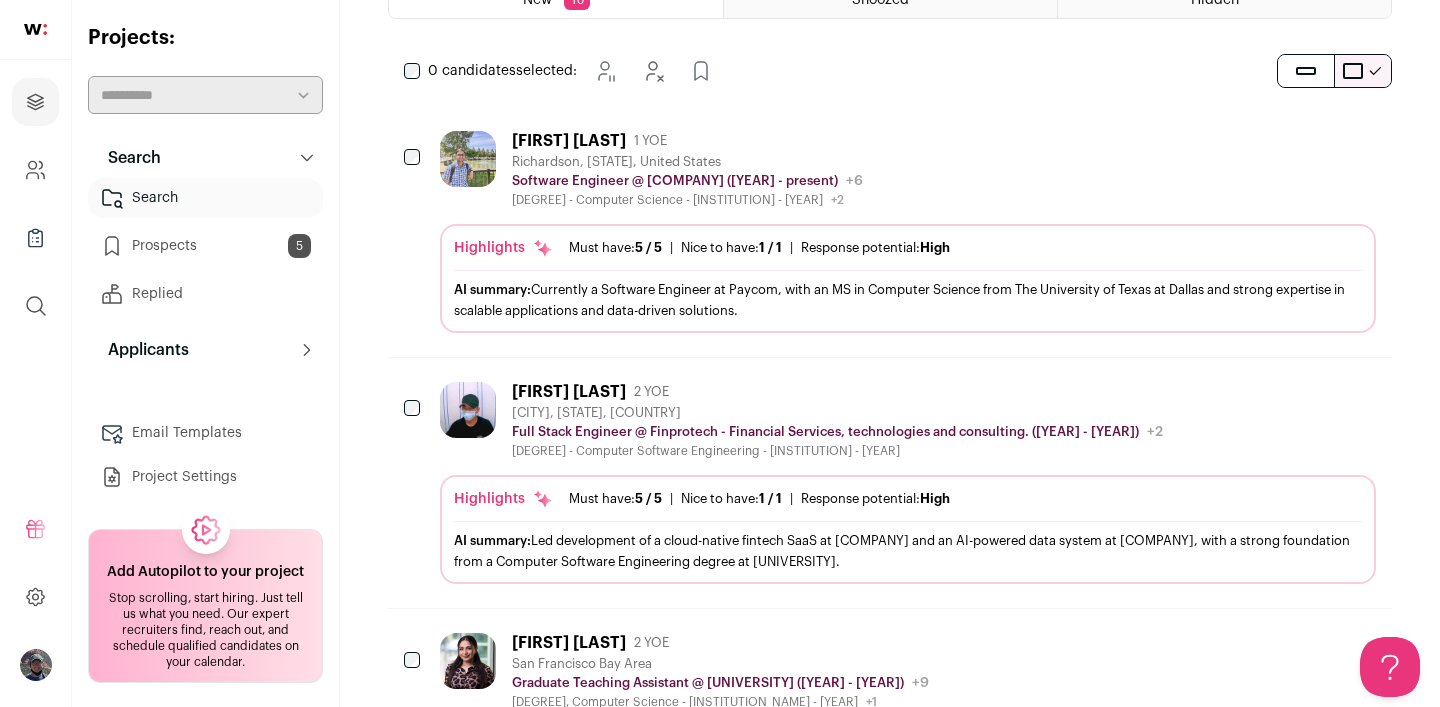 scroll, scrollTop: 409, scrollLeft: 0, axis: vertical 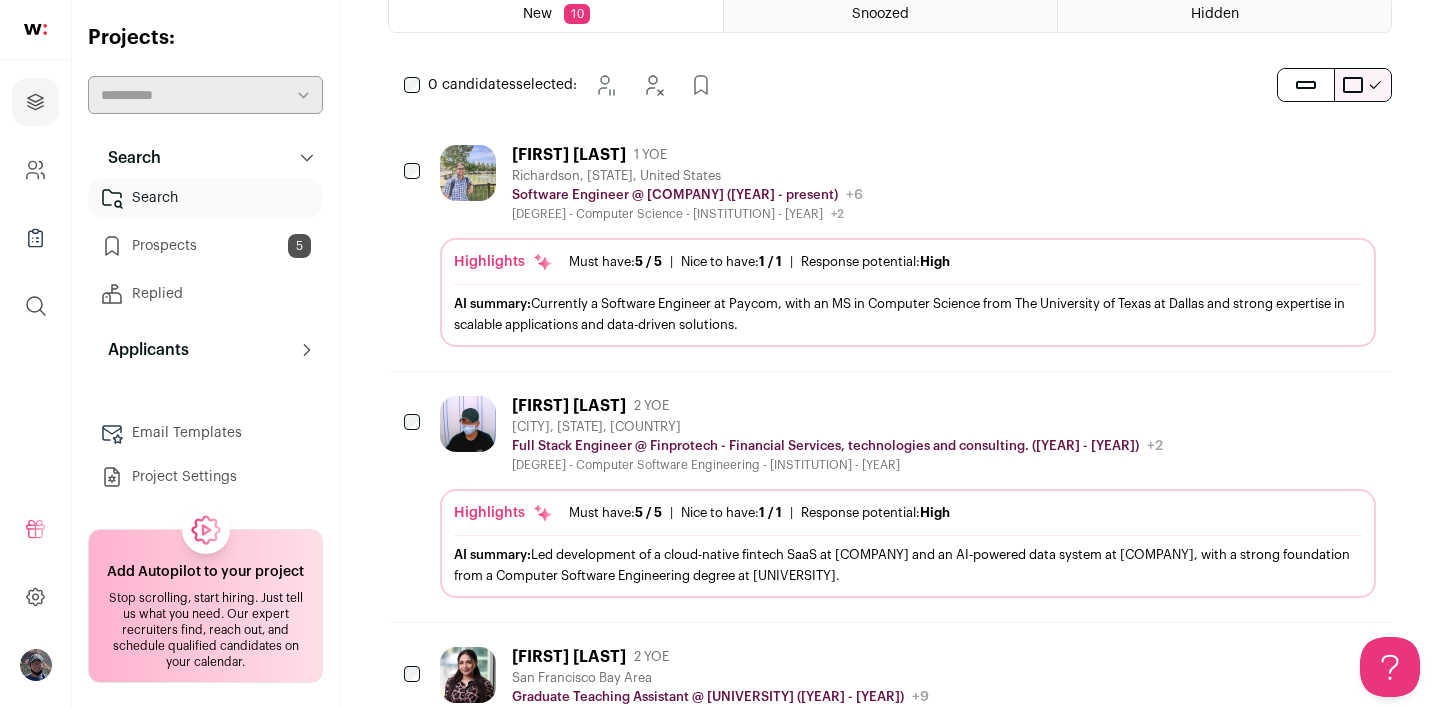 click on "Divyam Patro
1 YOE" at bounding box center (687, 155) 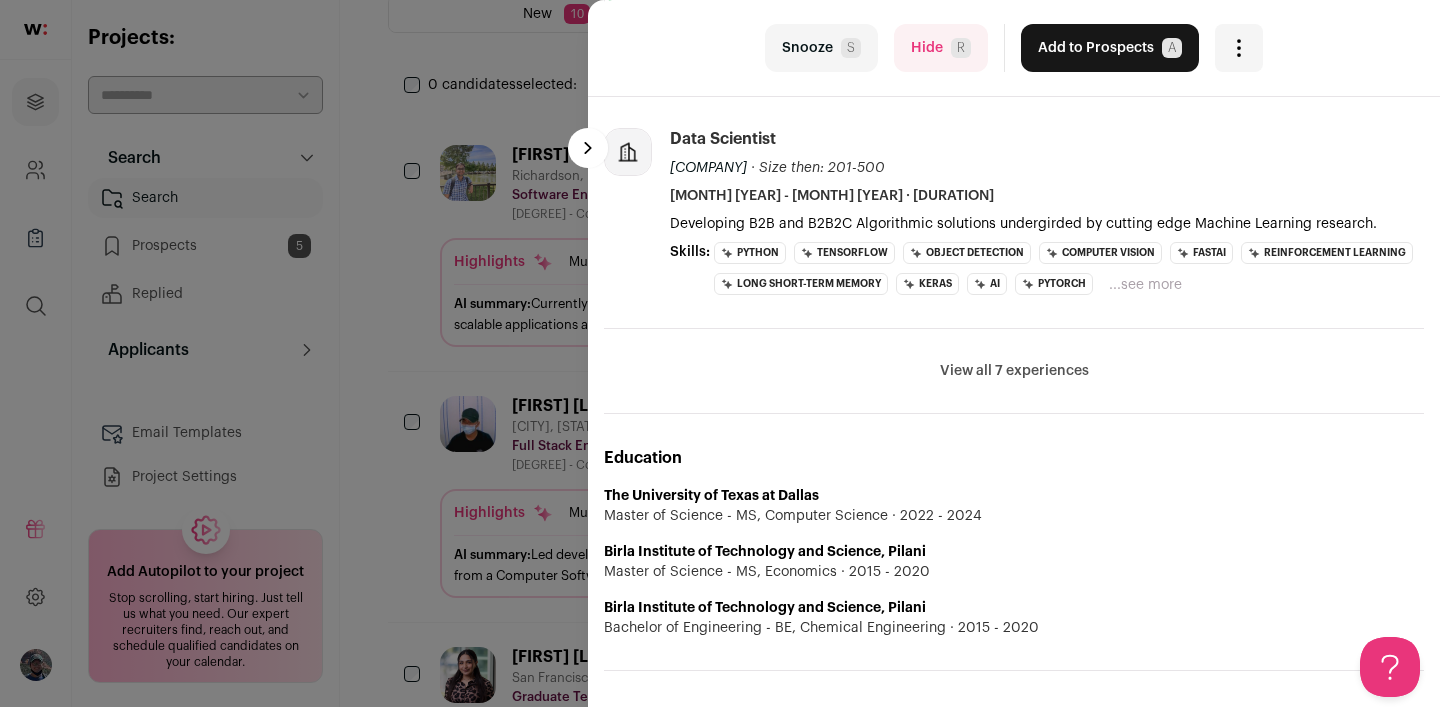 scroll, scrollTop: 772, scrollLeft: 0, axis: vertical 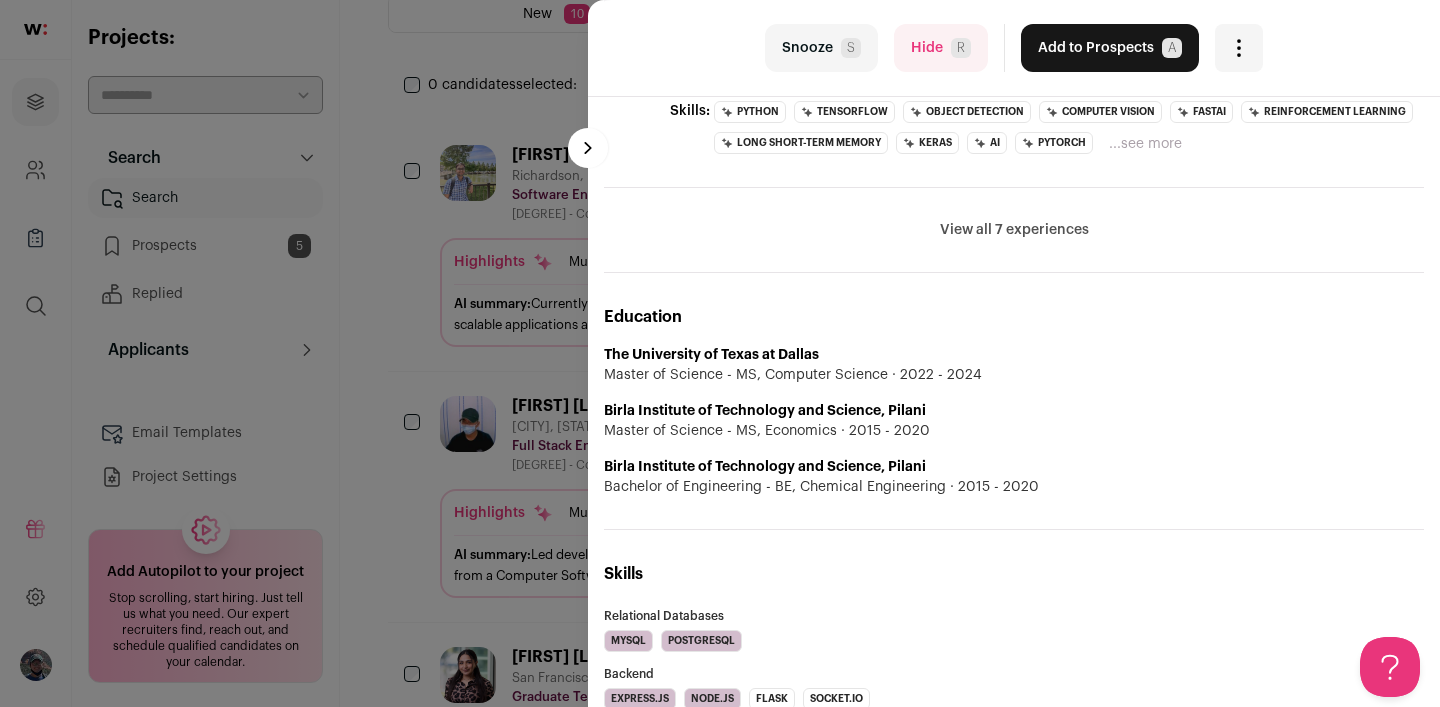 drag, startPoint x: 949, startPoint y: 68, endPoint x: 868, endPoint y: 274, distance: 221.35266 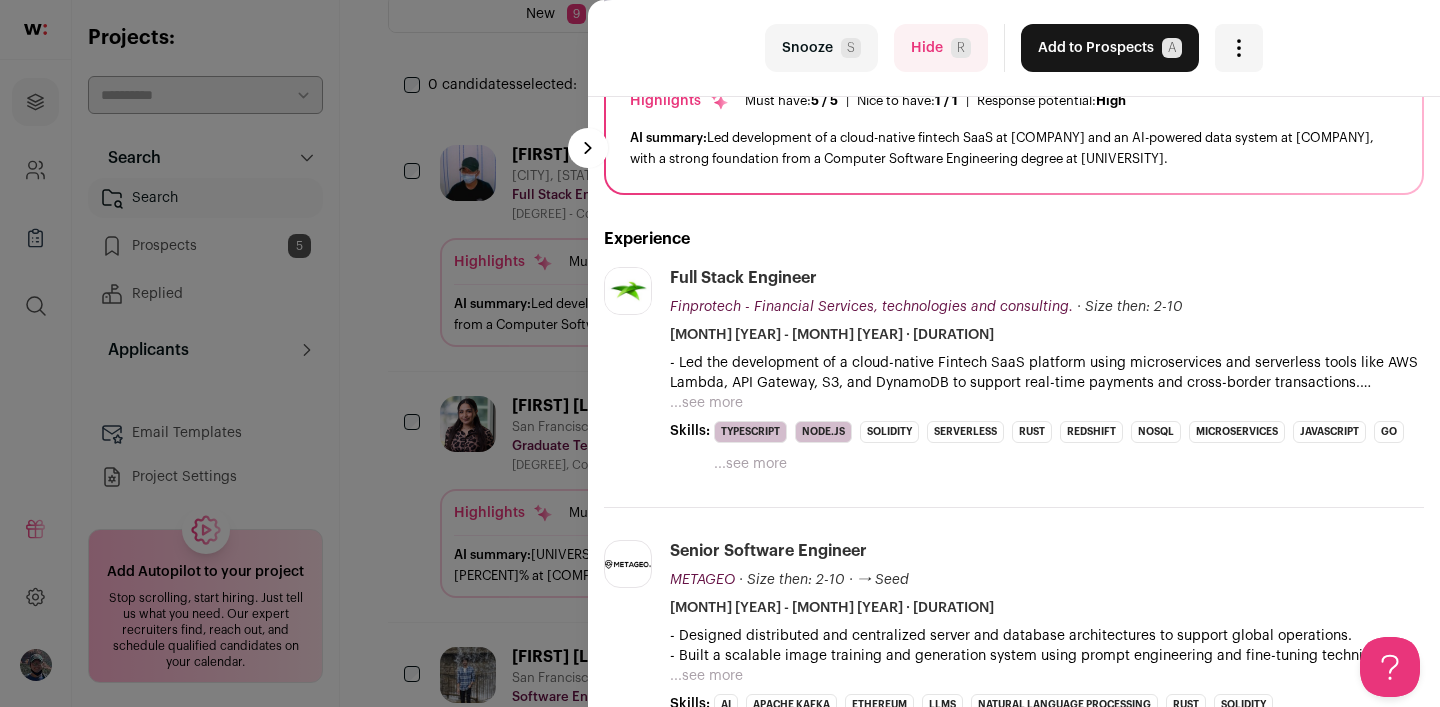 scroll, scrollTop: 209, scrollLeft: 0, axis: vertical 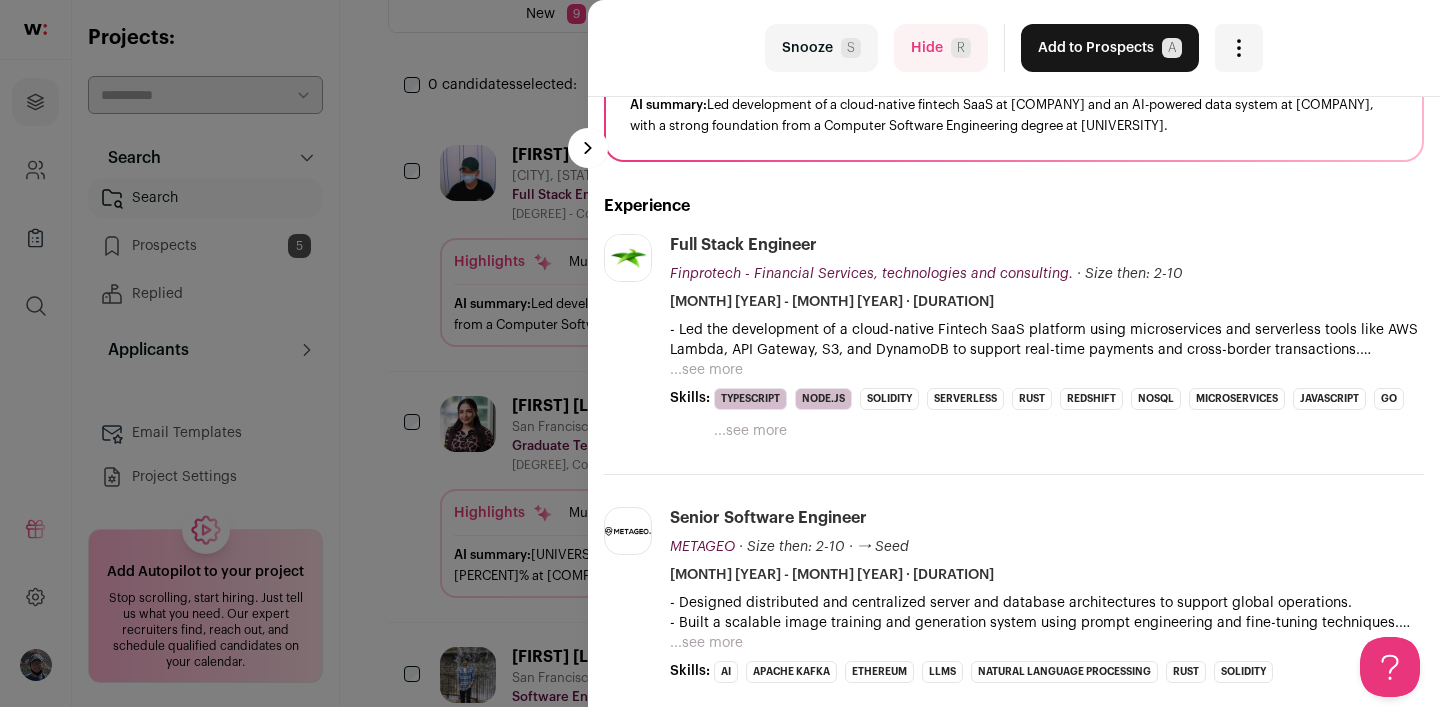 click on "...see more" at bounding box center [706, 370] 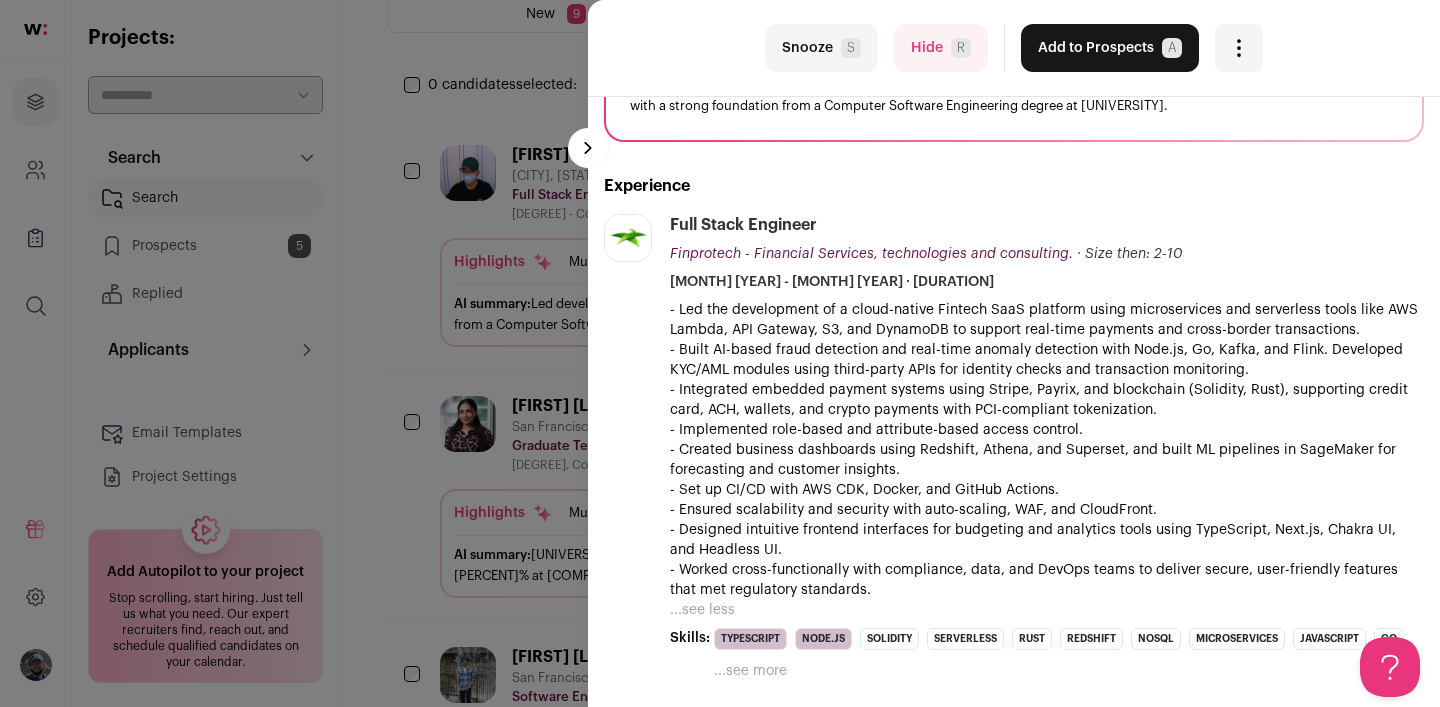 scroll, scrollTop: 230, scrollLeft: 0, axis: vertical 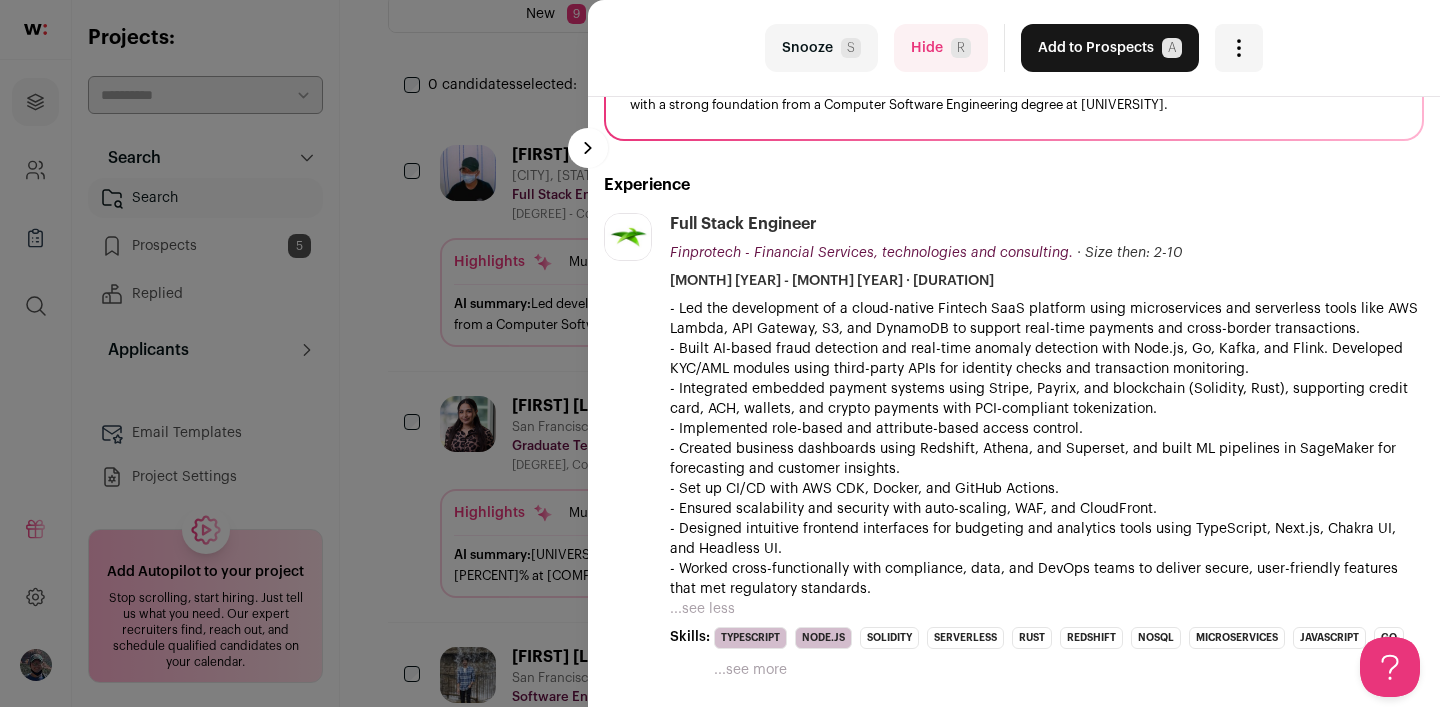 click on "- Built AI-based fraud detection and real-time anomaly detection with Node.js, Go, Kafka, and Flink. Developed KYC/AML modules using third-party APIs for identity checks and transaction monitoring." at bounding box center [1047, 359] 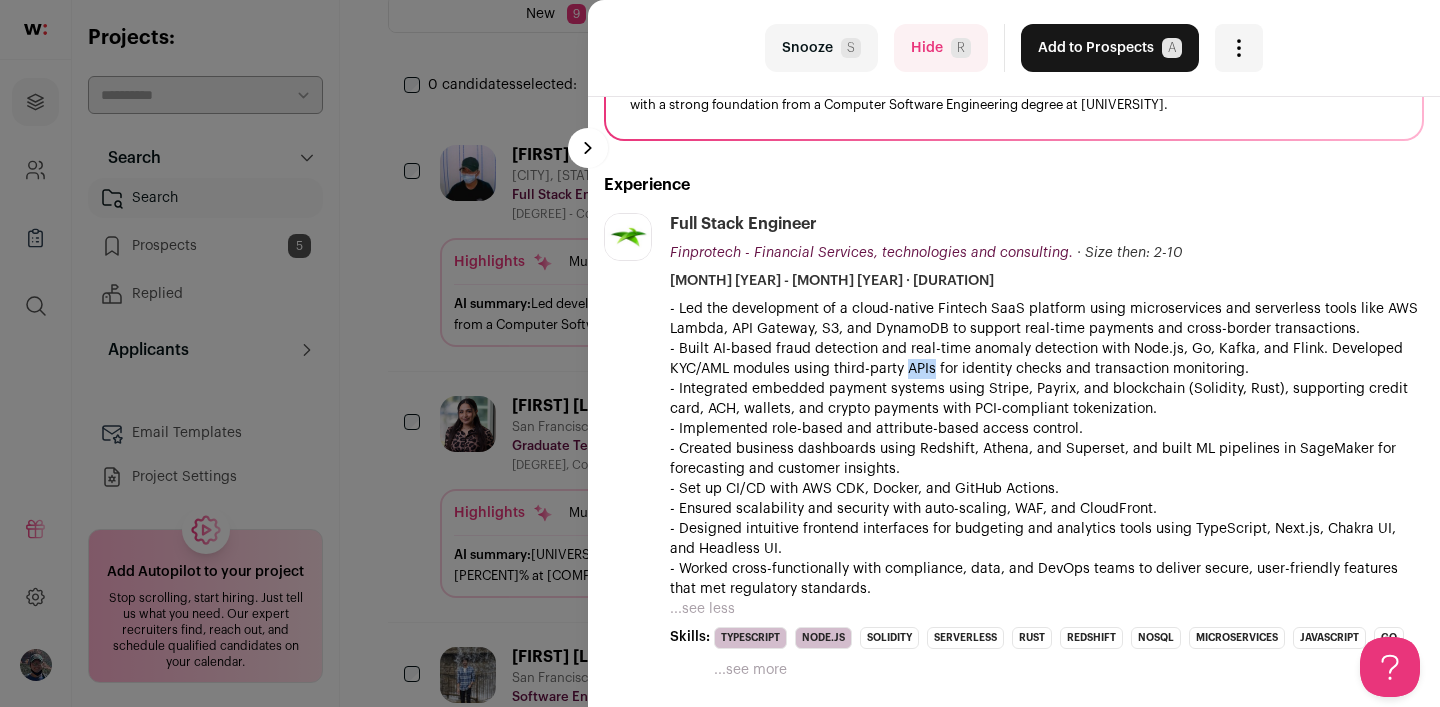 click on "- Built AI-based fraud detection and real-time anomaly detection with Node.js, Go, Kafka, and Flink. Developed KYC/AML modules using third-party APIs for identity checks and transaction monitoring." at bounding box center [1047, 359] 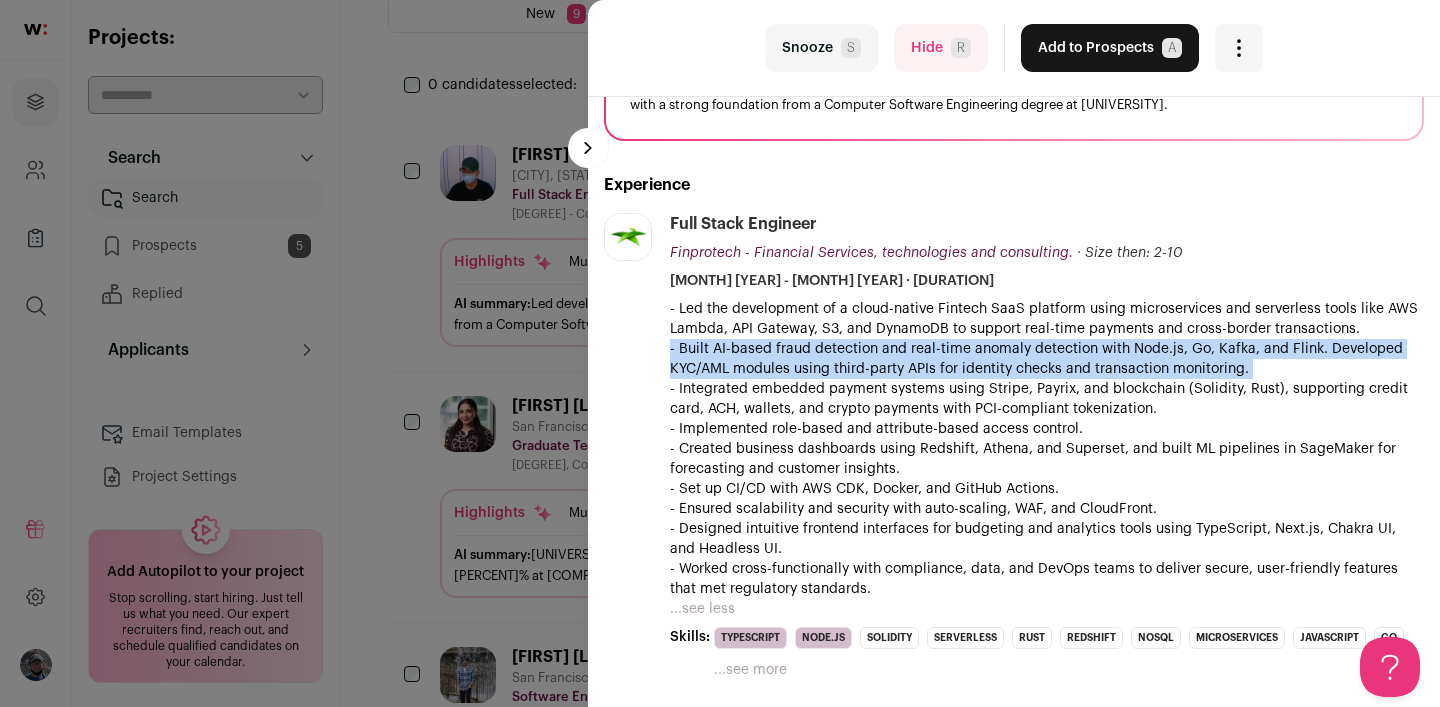 click on "- Built AI-based fraud detection and real-time anomaly detection with Node.js, Go, Kafka, and Flink. Developed KYC/AML modules using third-party APIs for identity checks and transaction monitoring." at bounding box center (1047, 359) 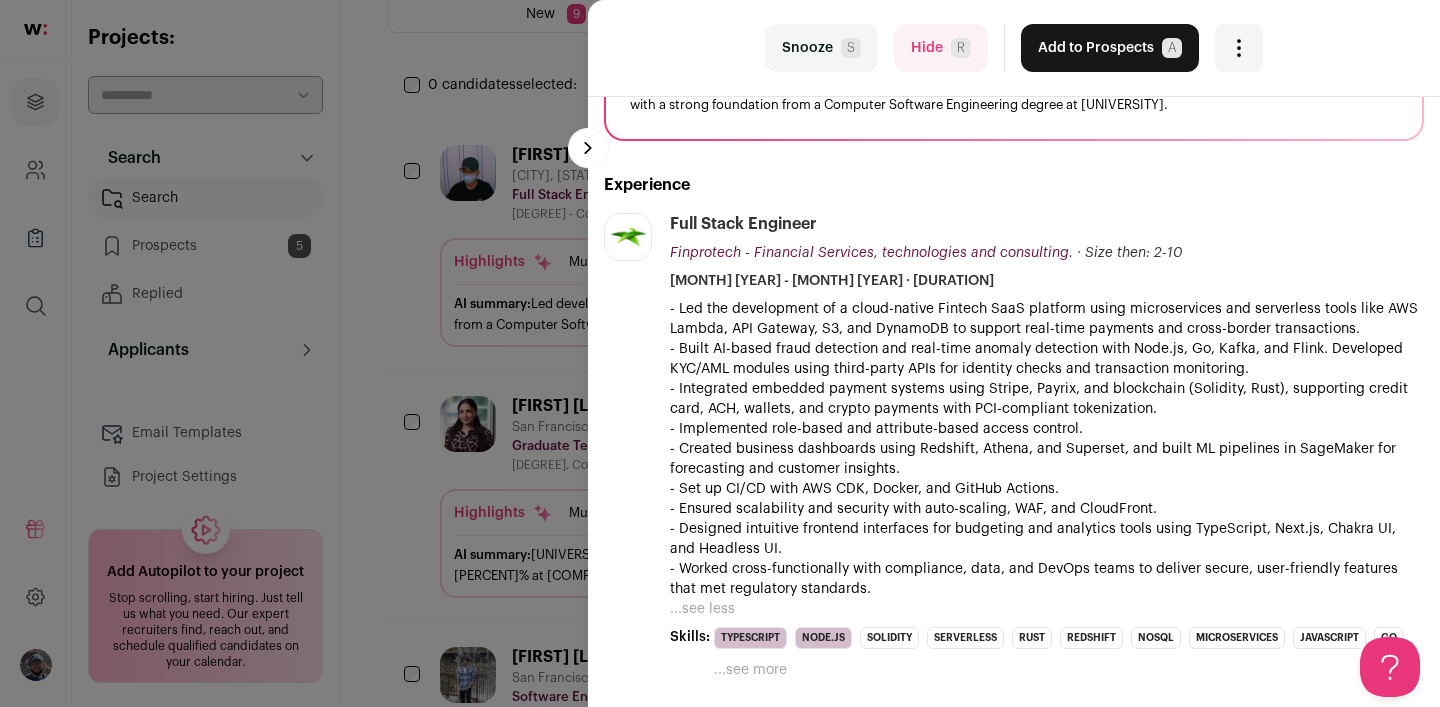 click on "- Integrated embedded payment systems using Stripe, Payrix, and blockchain (Solidity, Rust), supporting credit card, ACH, wallets, and crypto payments with PCI-compliant tokenization.
-  Implemented role-based and attribute-based access control." at bounding box center [1047, 409] 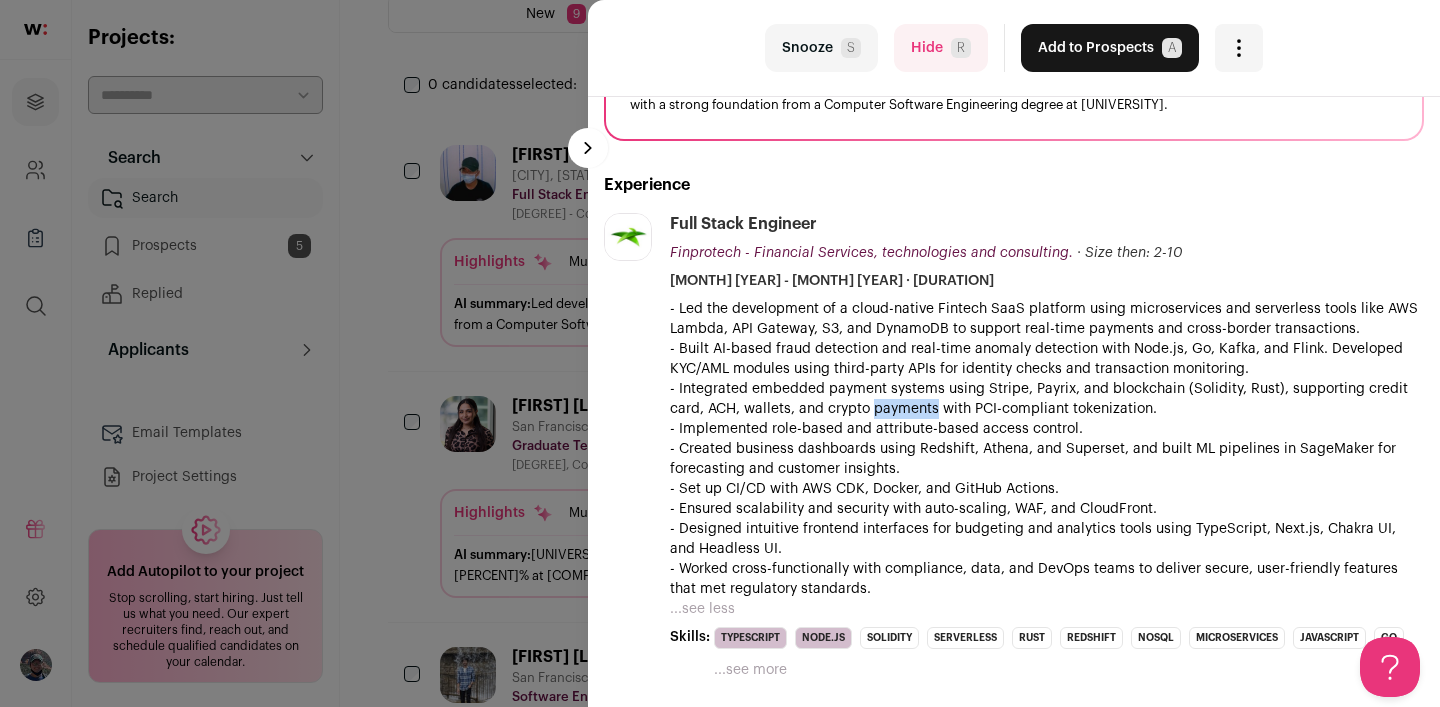 click on "- Integrated embedded payment systems using Stripe, Payrix, and blockchain (Solidity, Rust), supporting credit card, ACH, wallets, and crypto payments with PCI-compliant tokenization.
-  Implemented role-based and attribute-based access control." at bounding box center (1047, 409) 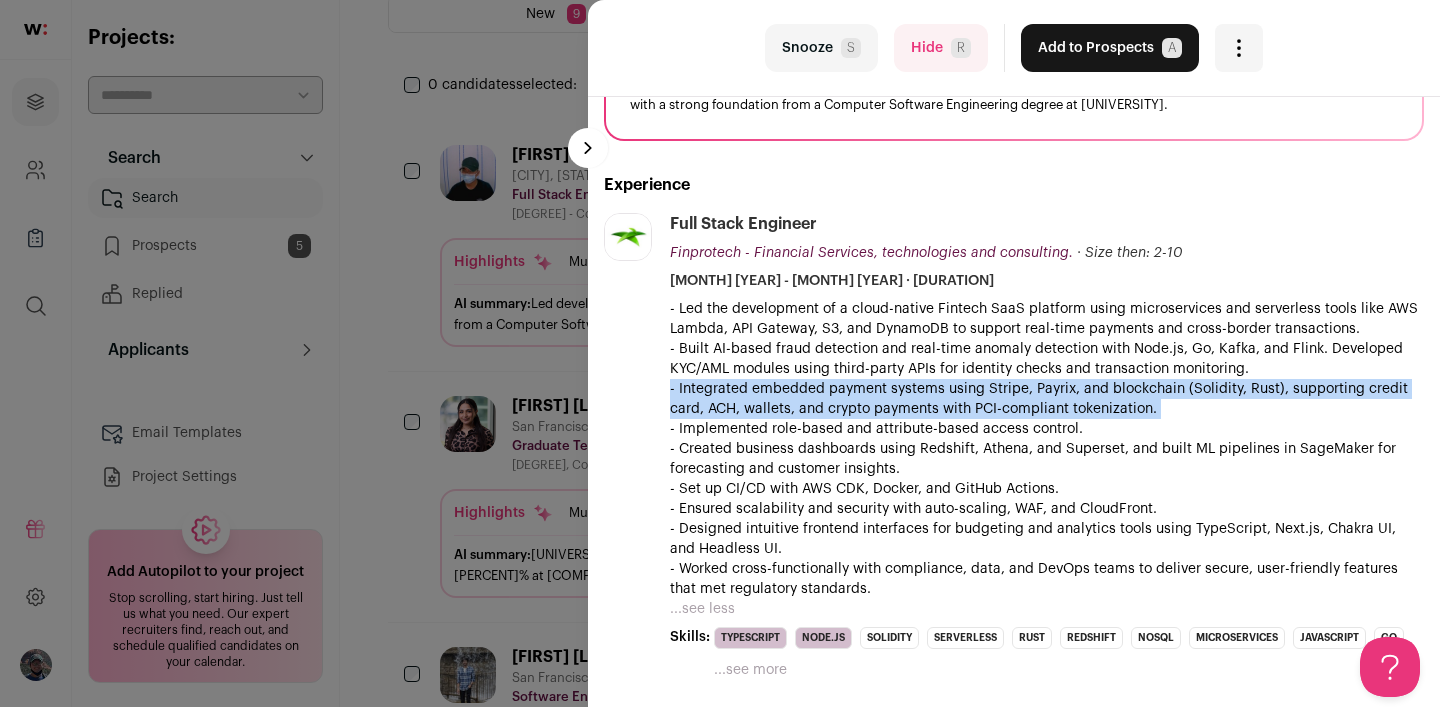 click on "- Integrated embedded payment systems using Stripe, Payrix, and blockchain (Solidity, Rust), supporting credit card, ACH, wallets, and crypto payments with PCI-compliant tokenization.
-  Implemented role-based and attribute-based access control." at bounding box center (1047, 409) 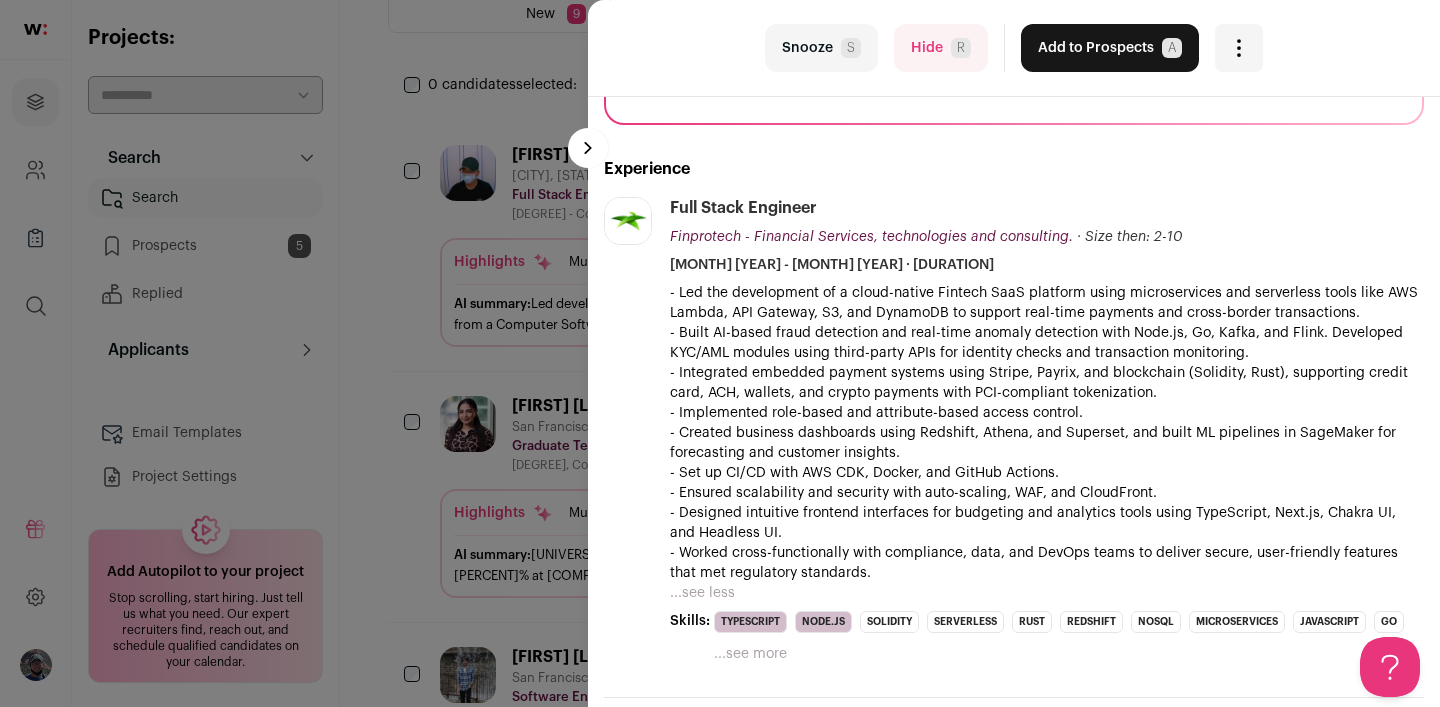 click on "- Integrated embedded payment systems using Stripe, Payrix, and blockchain (Solidity, Rust), supporting credit card, ACH, wallets, and crypto payments with PCI-compliant tokenization.
-  Implemented role-based and attribute-based access control." at bounding box center (1047, 393) 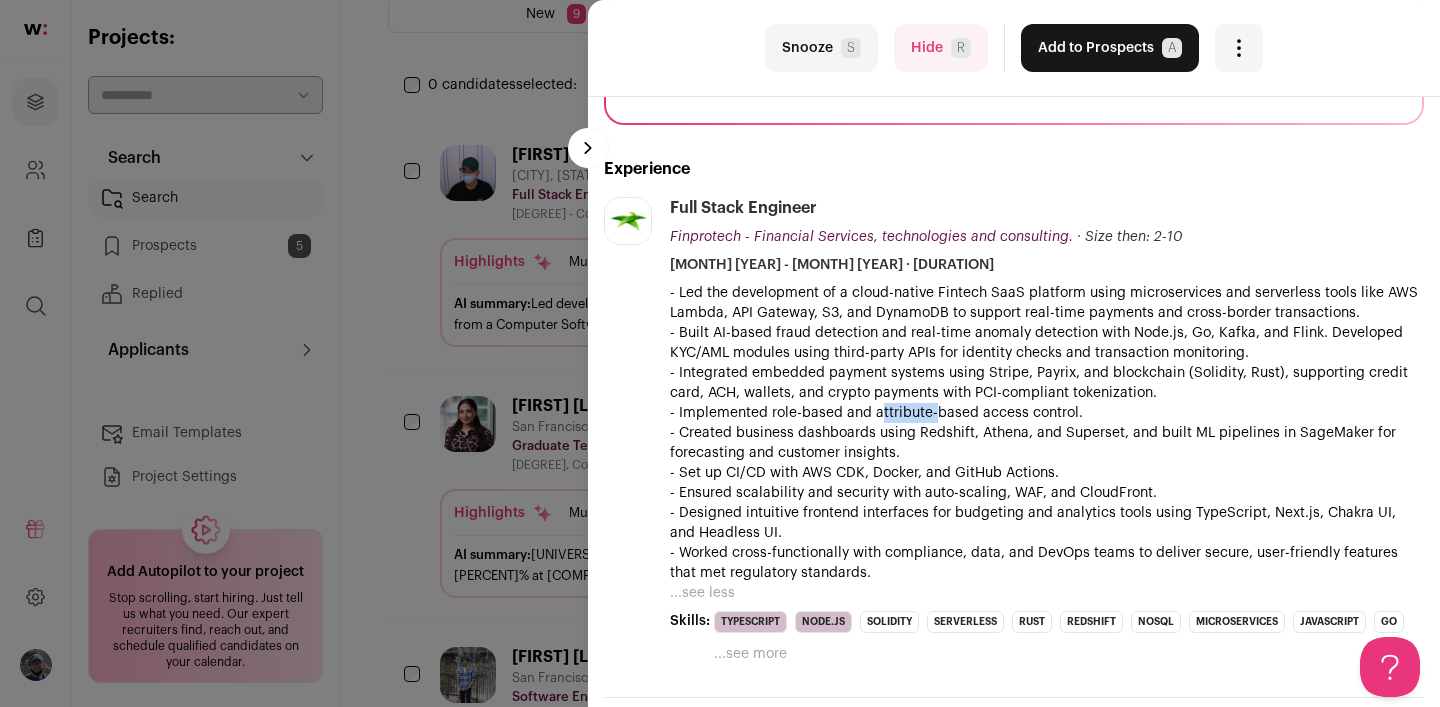 click on "- Integrated embedded payment systems using Stripe, Payrix, and blockchain (Solidity, Rust), supporting credit card, ACH, wallets, and crypto payments with PCI-compliant tokenization.
-  Implemented role-based and attribute-based access control." at bounding box center (1047, 393) 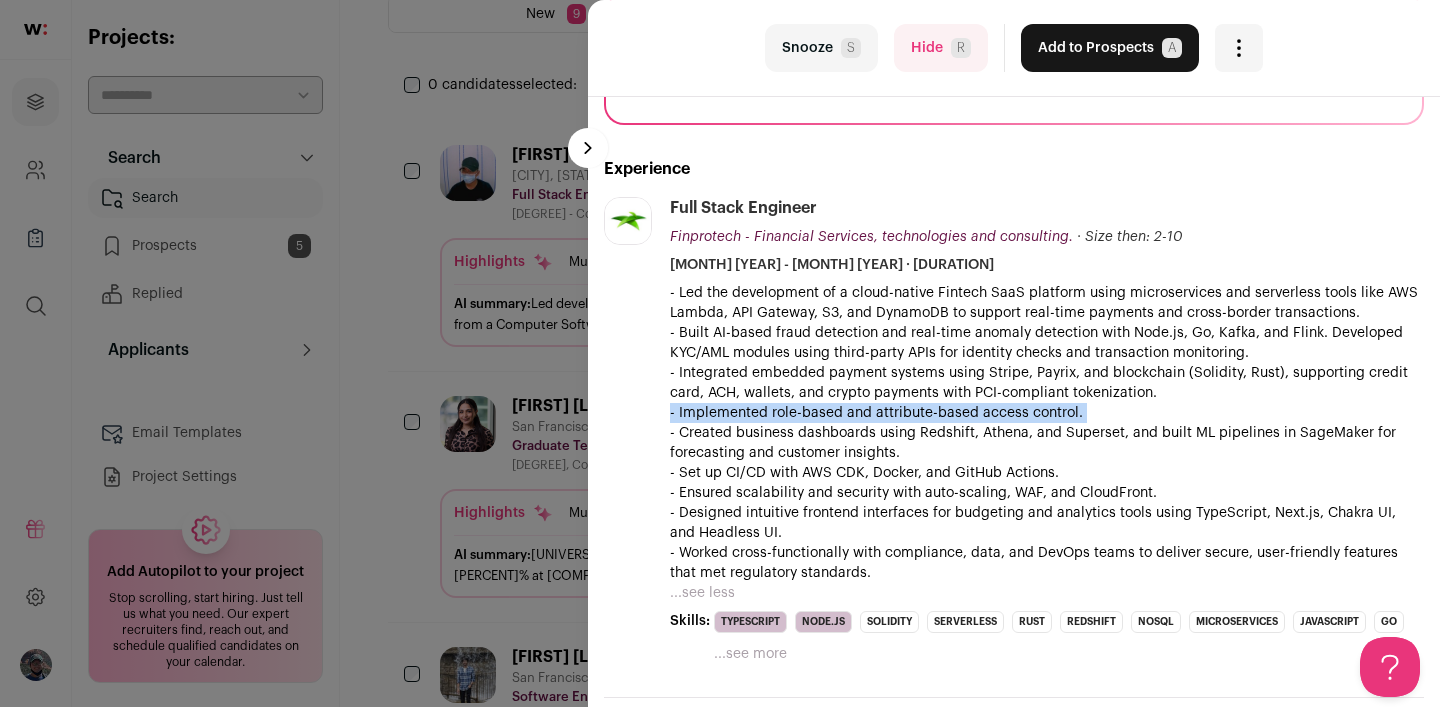 click on "- Integrated embedded payment systems using Stripe, Payrix, and blockchain (Solidity, Rust), supporting credit card, ACH, wallets, and crypto payments with PCI-compliant tokenization.
-  Implemented role-based and attribute-based access control." at bounding box center (1047, 393) 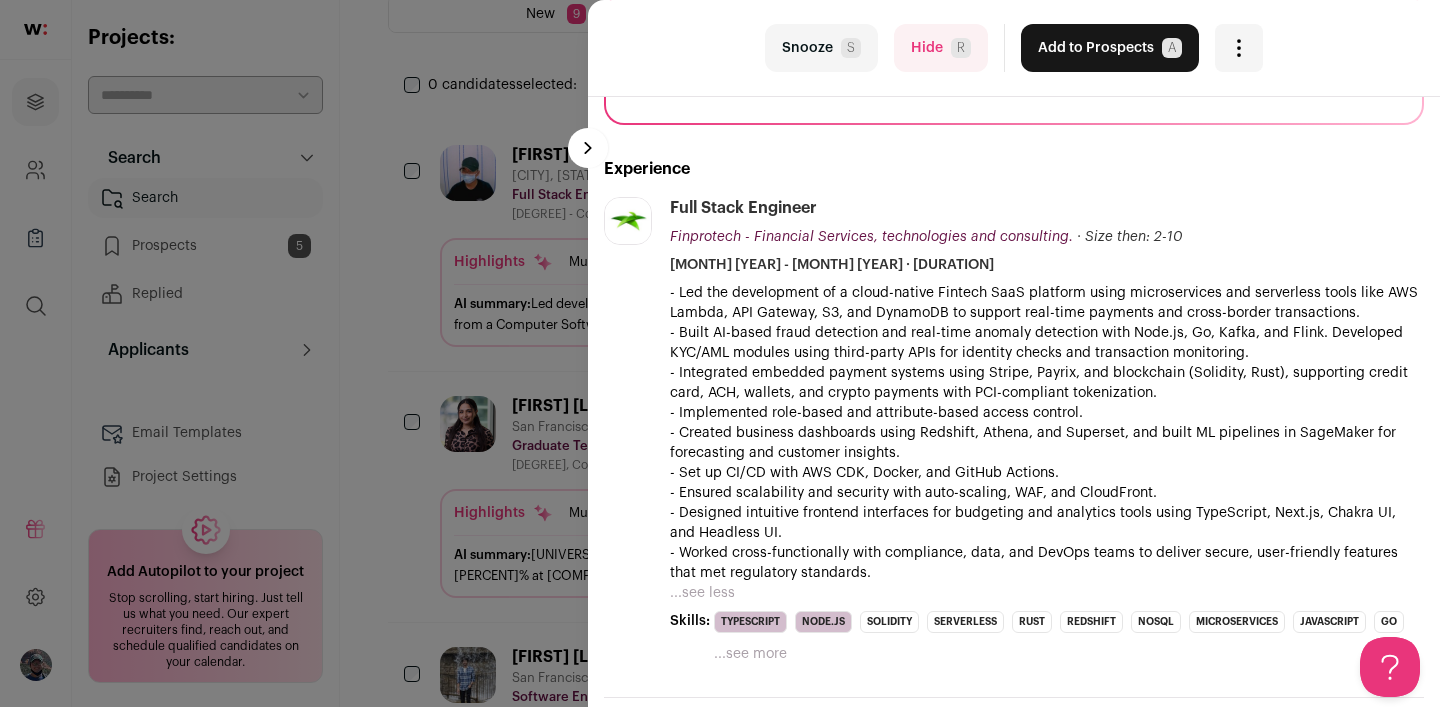 click on "- Created business dashboards using Redshift, Athena, and Superset, and built ML pipelines in SageMaker for forecasting and customer insights." at bounding box center [1047, 443] 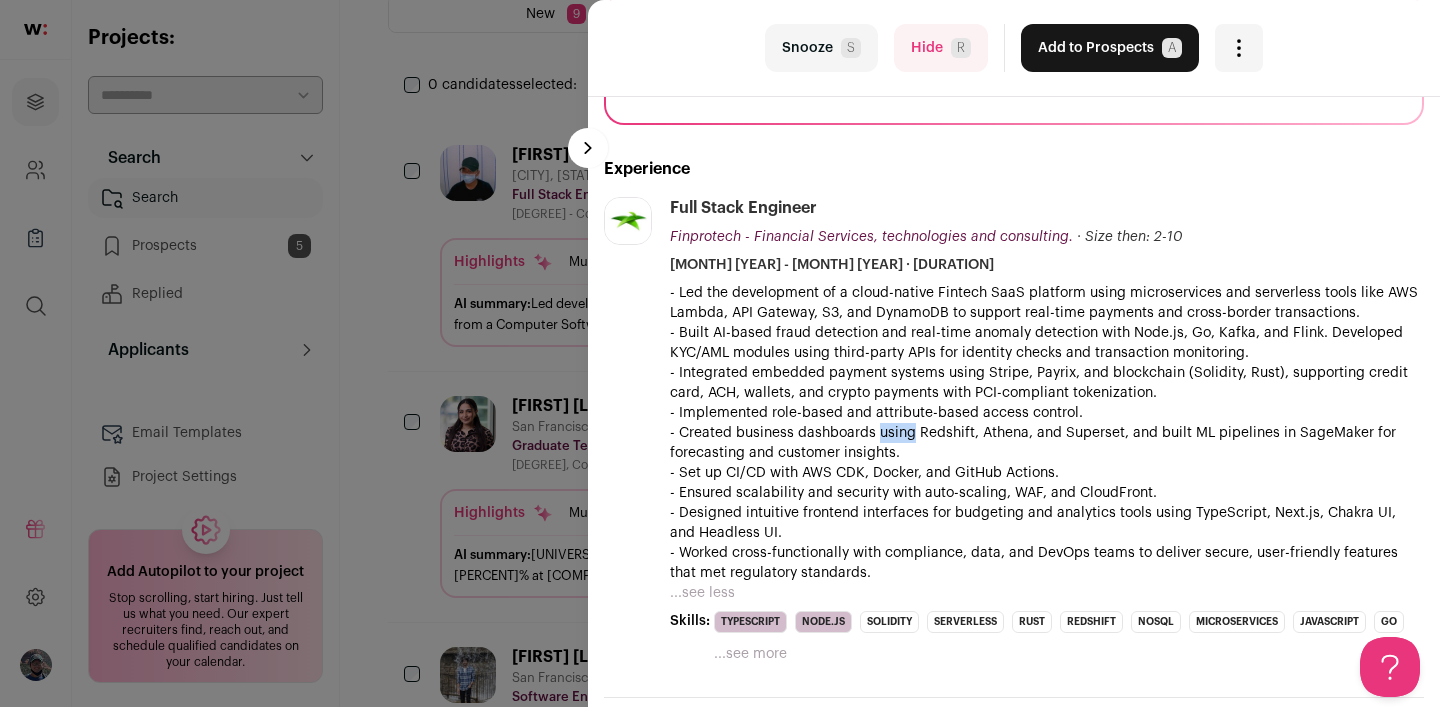 click on "- Created business dashboards using Redshift, Athena, and Superset, and built ML pipelines in SageMaker for forecasting and customer insights." at bounding box center (1047, 443) 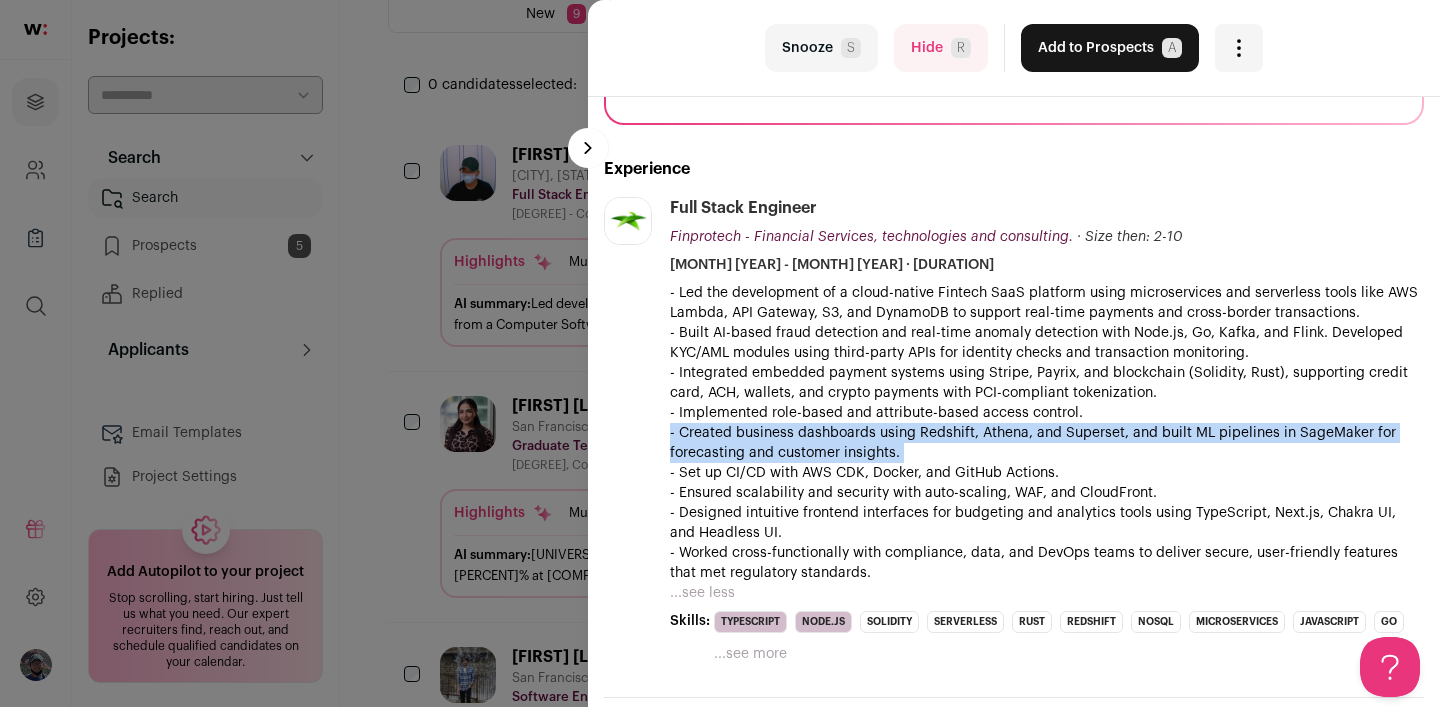 click on "- Created business dashboards using Redshift, Athena, and Superset, and built ML pipelines in SageMaker for forecasting and customer insights." at bounding box center (1047, 443) 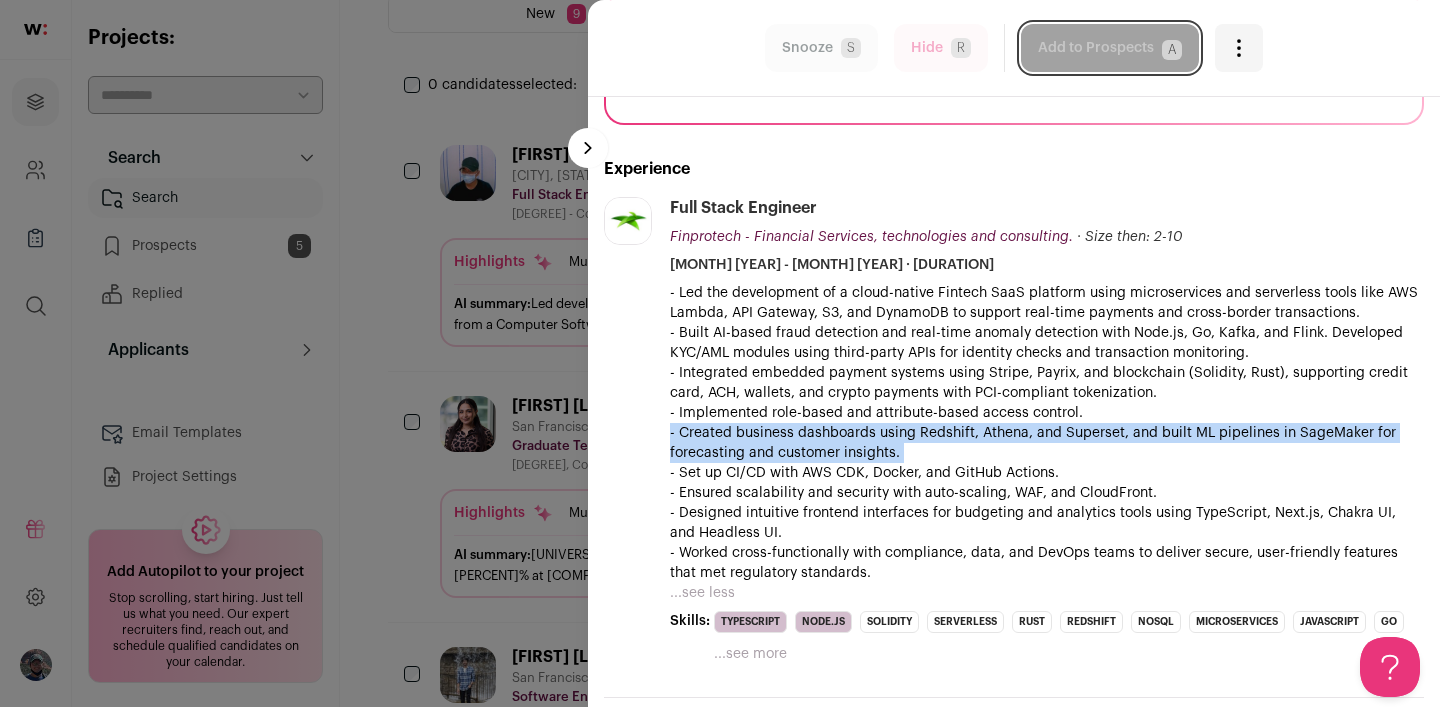 scroll, scrollTop: 933, scrollLeft: 0, axis: vertical 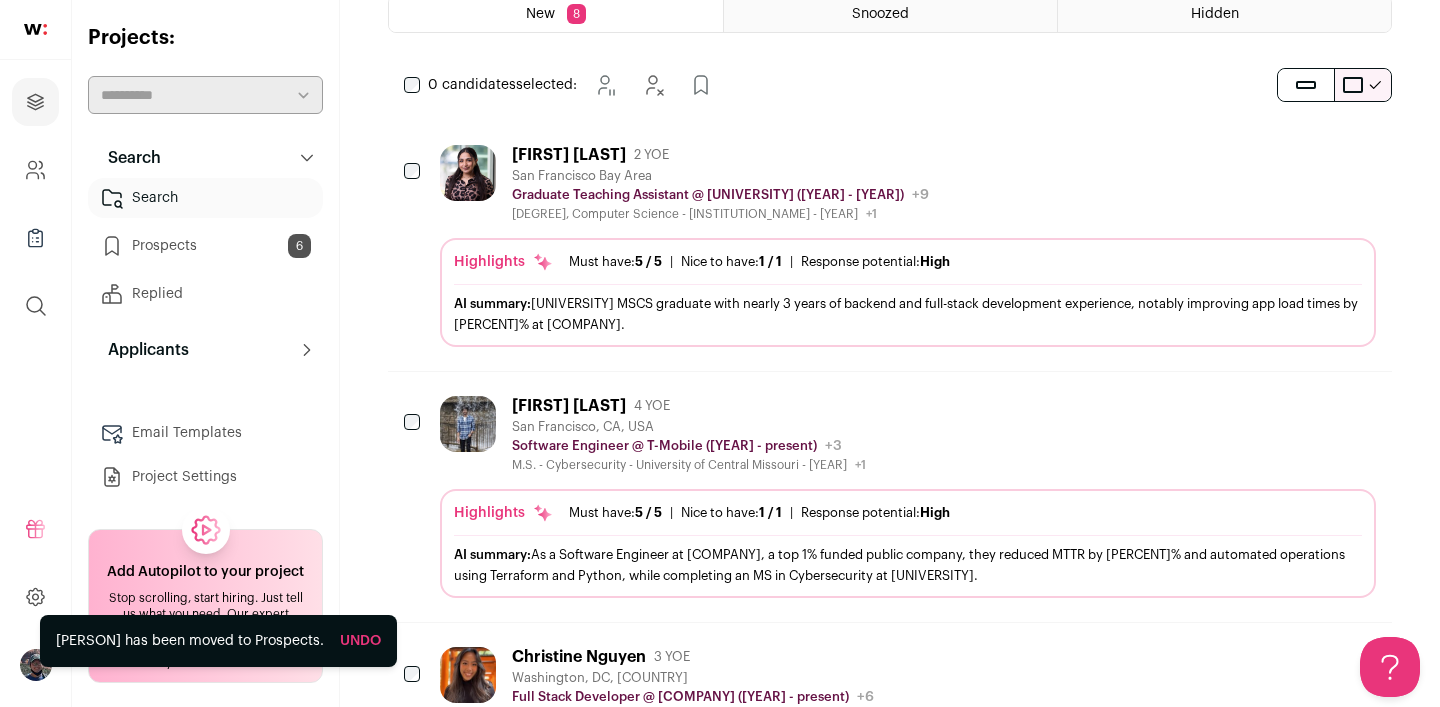 click on "Undo" at bounding box center (360, 641) 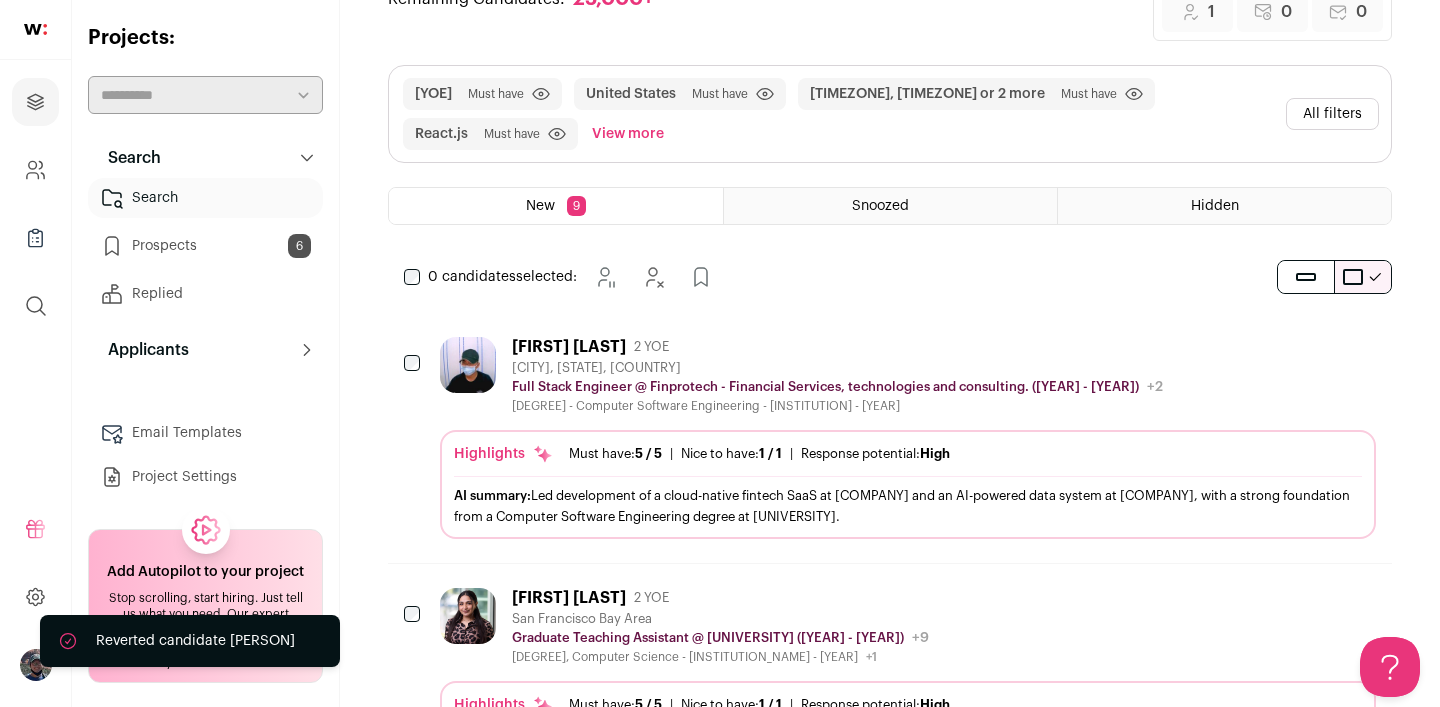 scroll, scrollTop: 156, scrollLeft: 0, axis: vertical 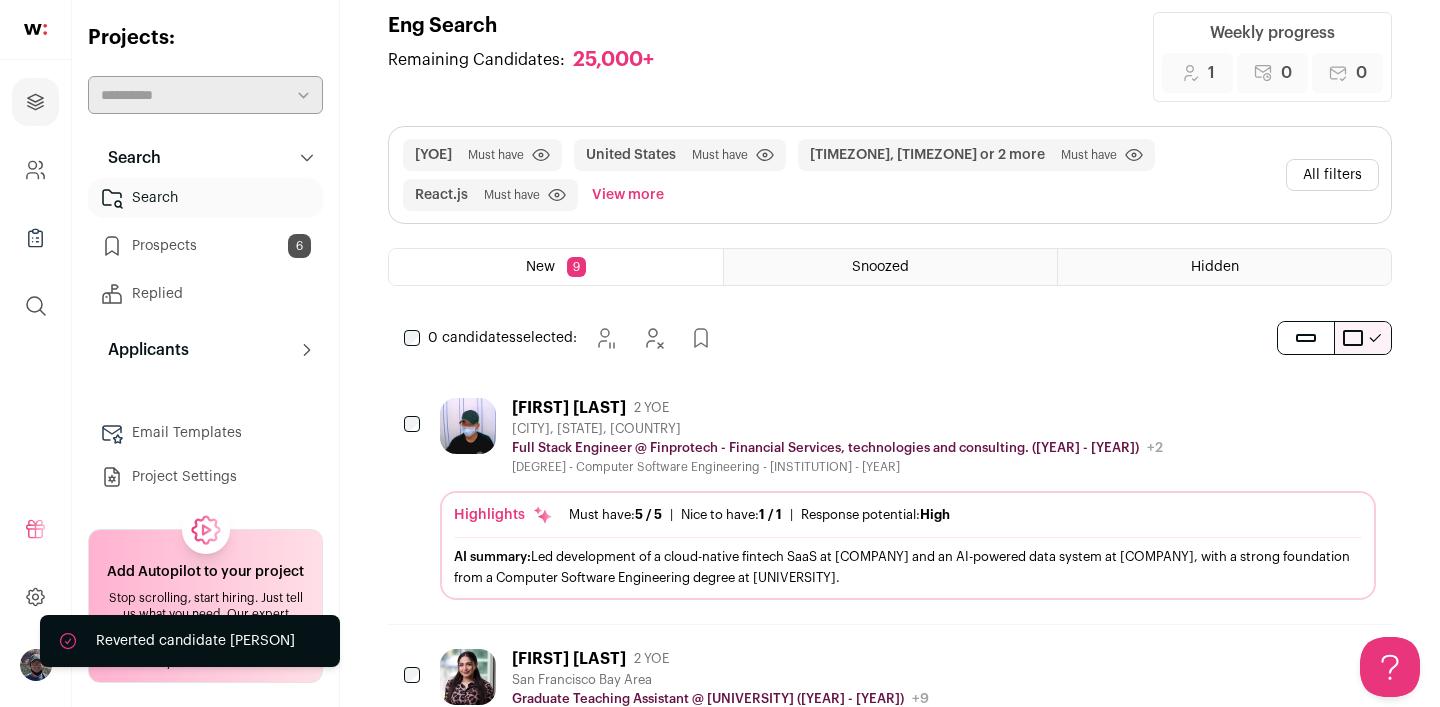 click on "Fensley Rene
2 YOE
Jersey City, NJ, USA
Full Stack Engineer @ Finprotech - Financial Services, technologies and consulting.
(2023 - 2025)
Finprotech - Financial Services, technologies and consulting.
Public / Private
Private
Valuation
Unknown
Company size
2-10
Tags" at bounding box center (908, 436) 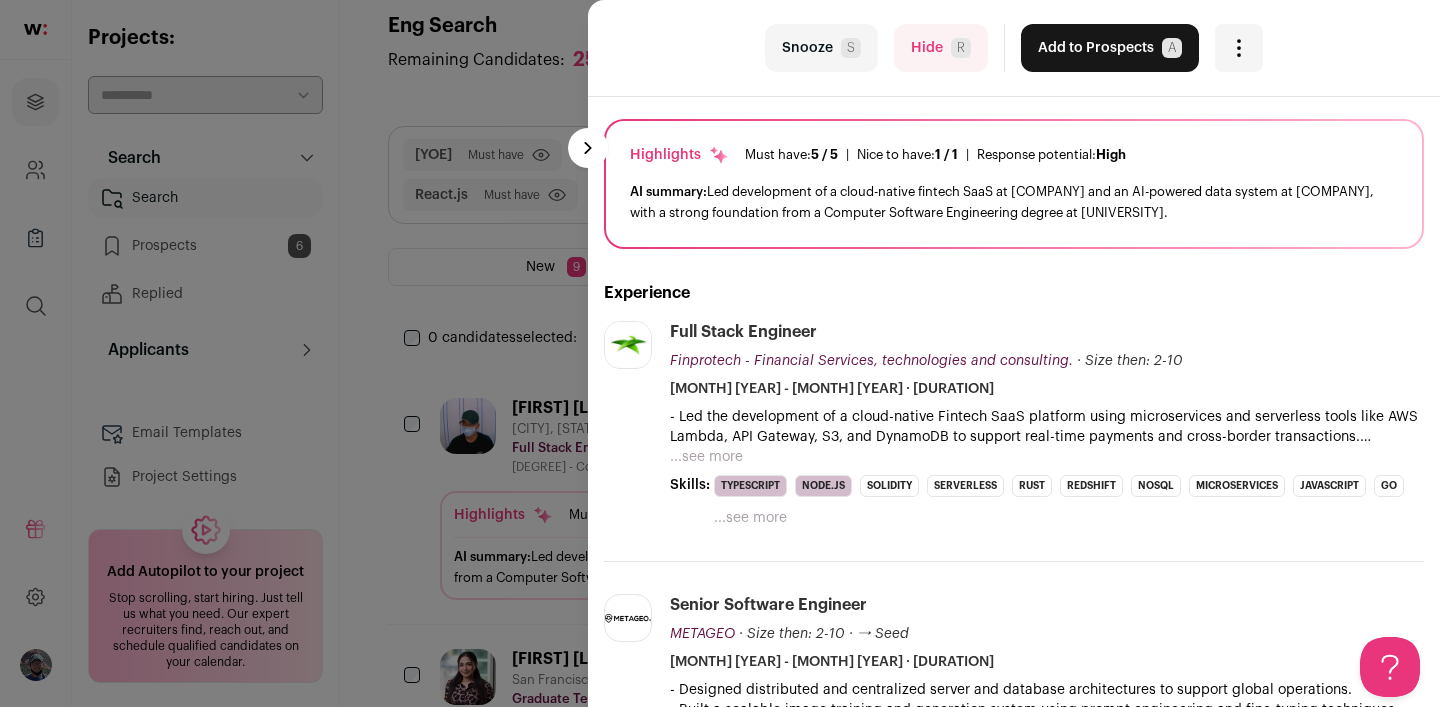 scroll, scrollTop: 0, scrollLeft: 0, axis: both 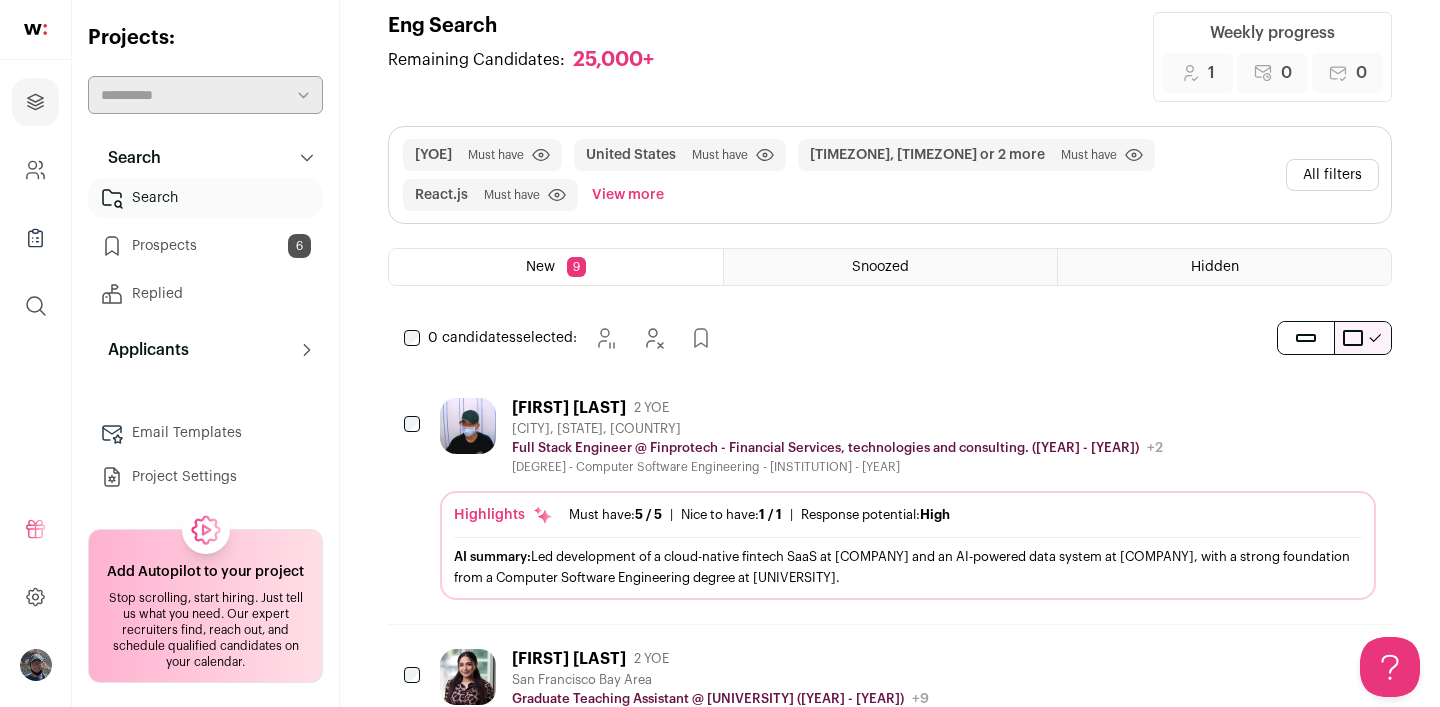 click on "0 candidates
selected:
Snooze
Hide" at bounding box center [890, 1476] 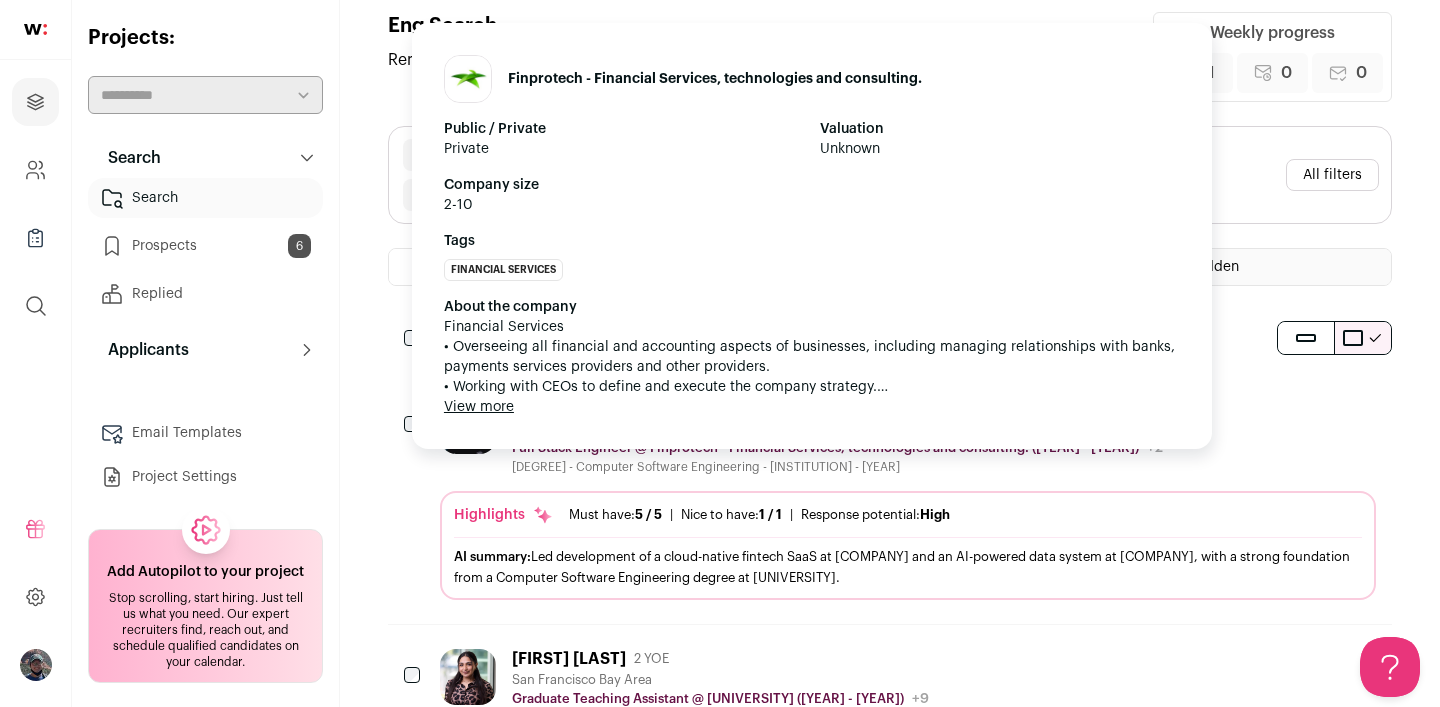click on "Finprotech - Financial Services, technologies and consulting.
Public / Private
Private
Valuation
Unknown
Company size
2-10
Tags
Financial Services
About the company
View more
View less" at bounding box center (812, 236) 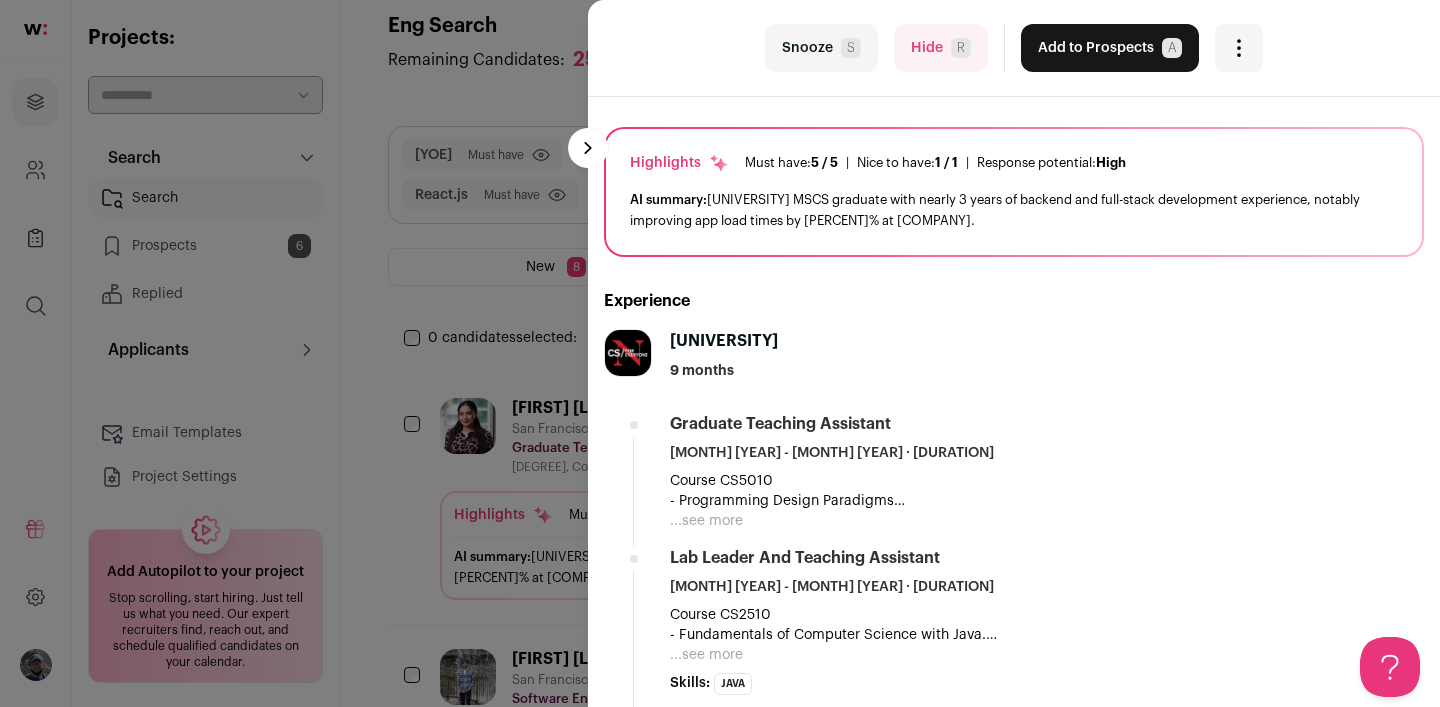 scroll, scrollTop: 0, scrollLeft: 0, axis: both 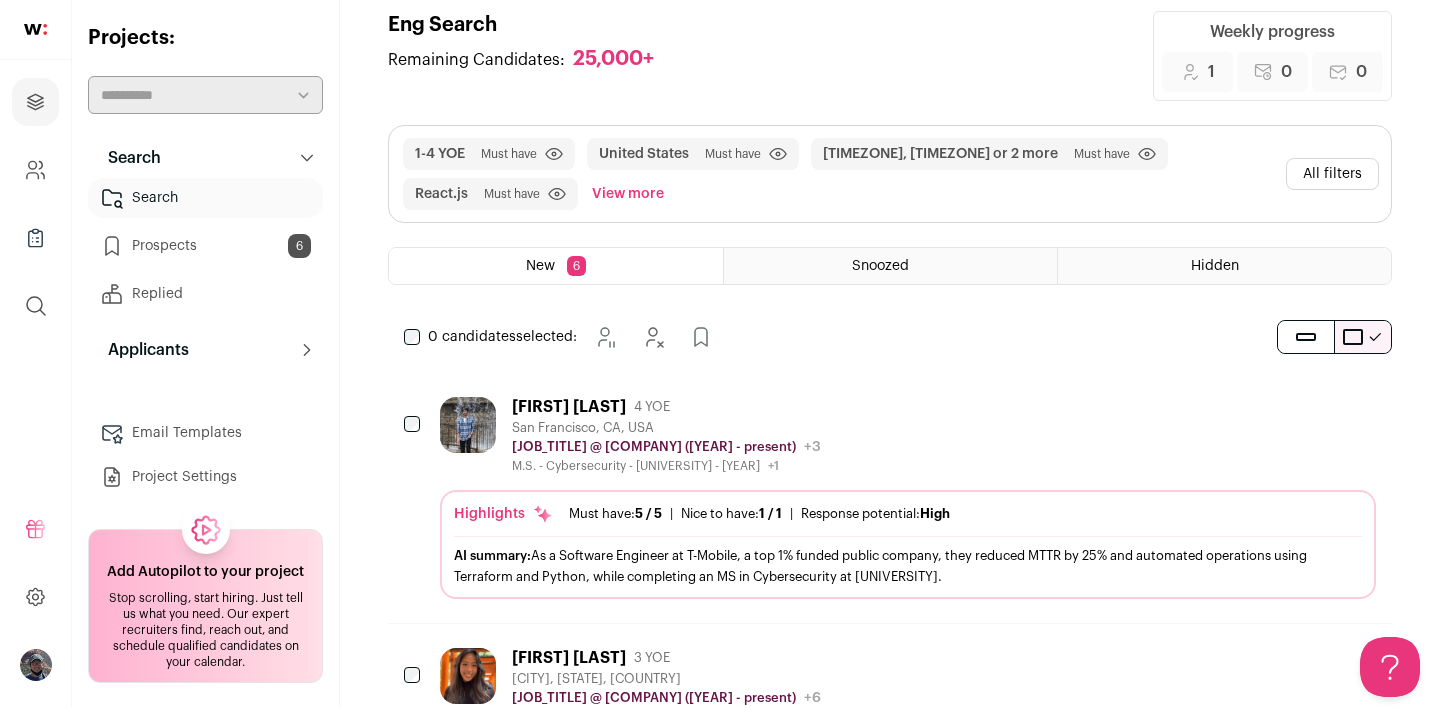 click on "Yeshwanth Kanukuntla
4 YOE" at bounding box center [666, 407] 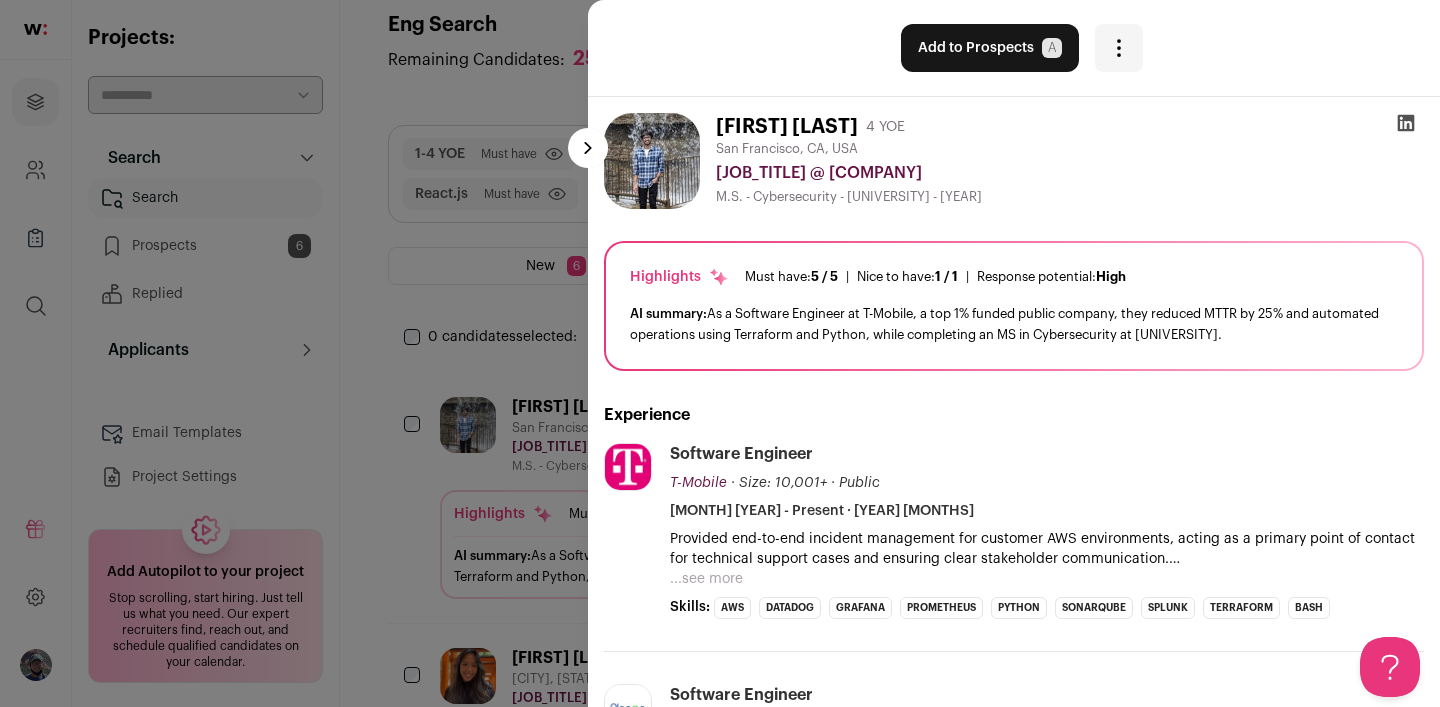 click on "last
Add to Prospects
A
Are you sure?
Yeshwanth Kanukuntla  is already in your ATS. Do you wish to reach out to this candidate through wellfound:ai?
Cancel
********
More actions
Report a Problem
Report the candidate" at bounding box center [720, 353] 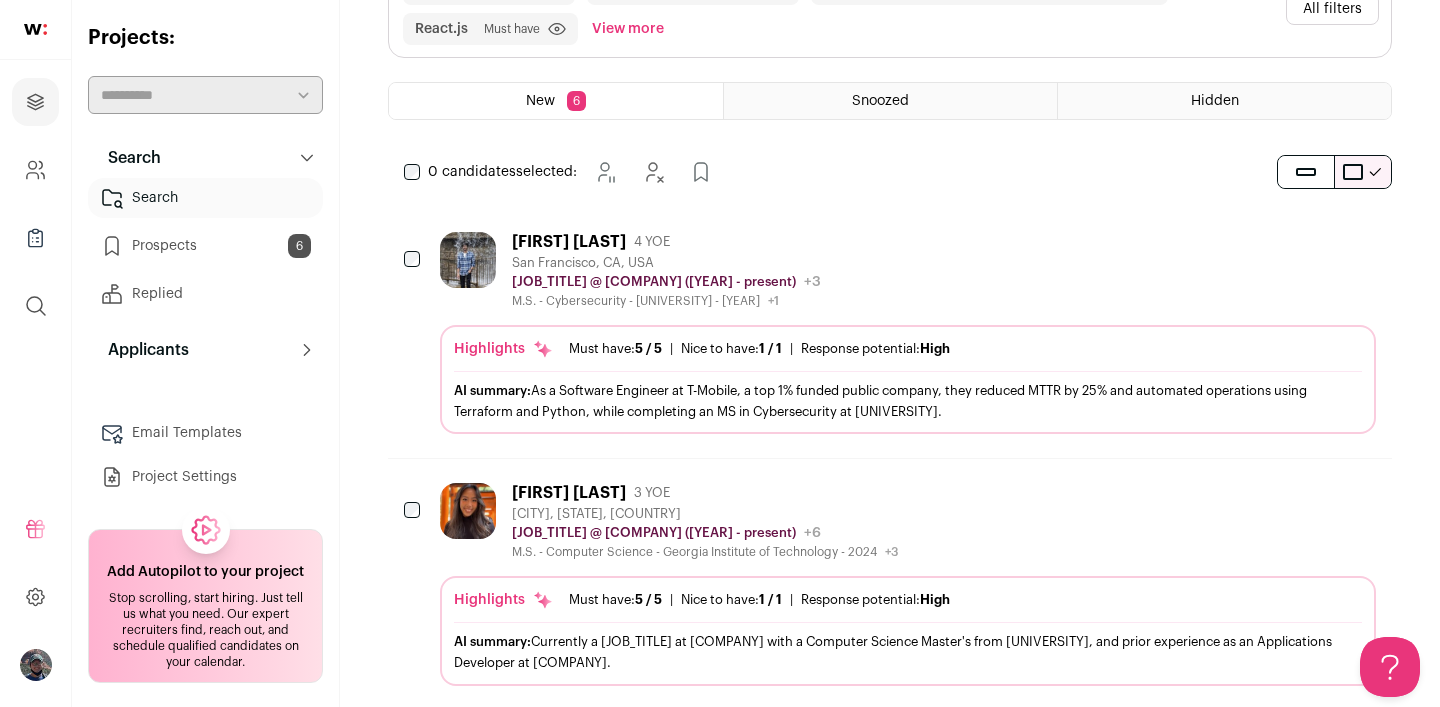 scroll, scrollTop: 248, scrollLeft: 0, axis: vertical 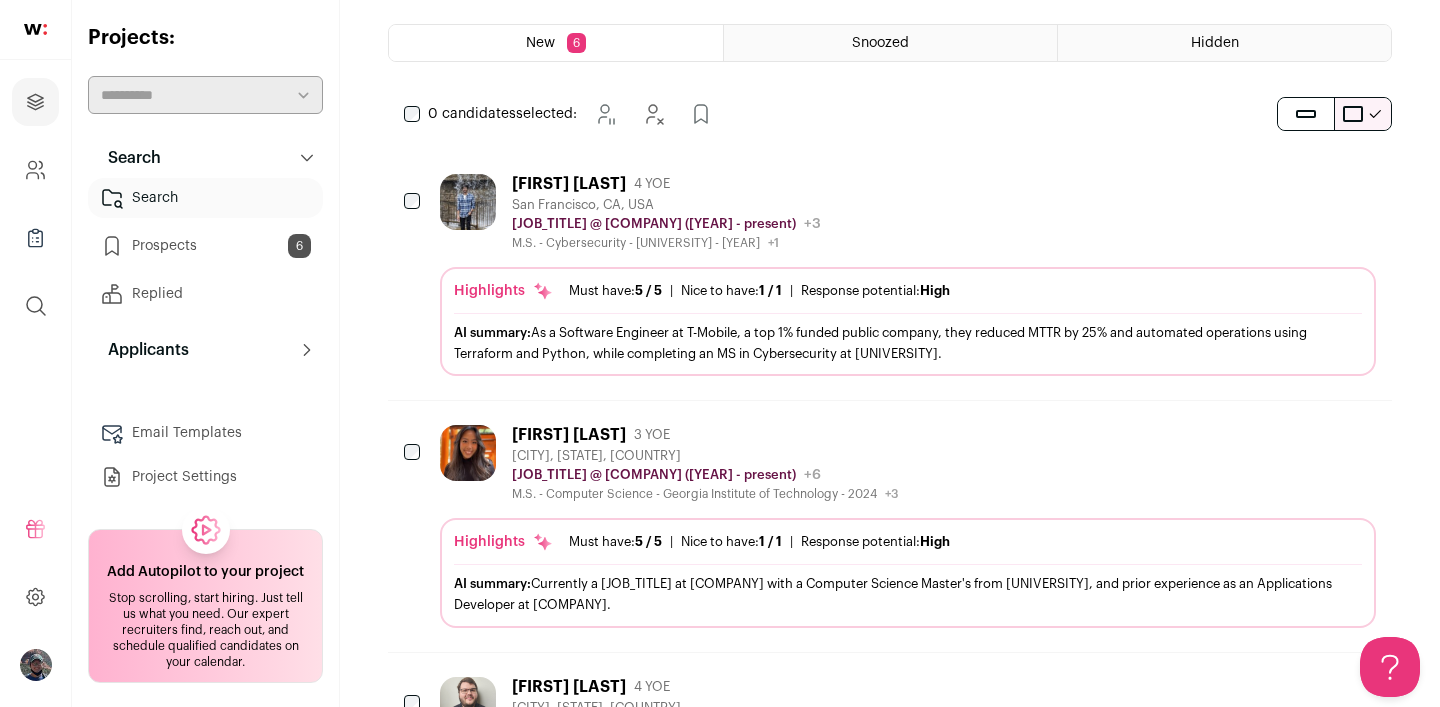 click on "AI summary:  As a Software Engineer at T-Mobile, a top 1% funded public company, they reduced MTTR by 25% and automated operations using Terraform and Python, while completing an MS in Cybersecurity at University of Central Missouri." at bounding box center (908, 343) 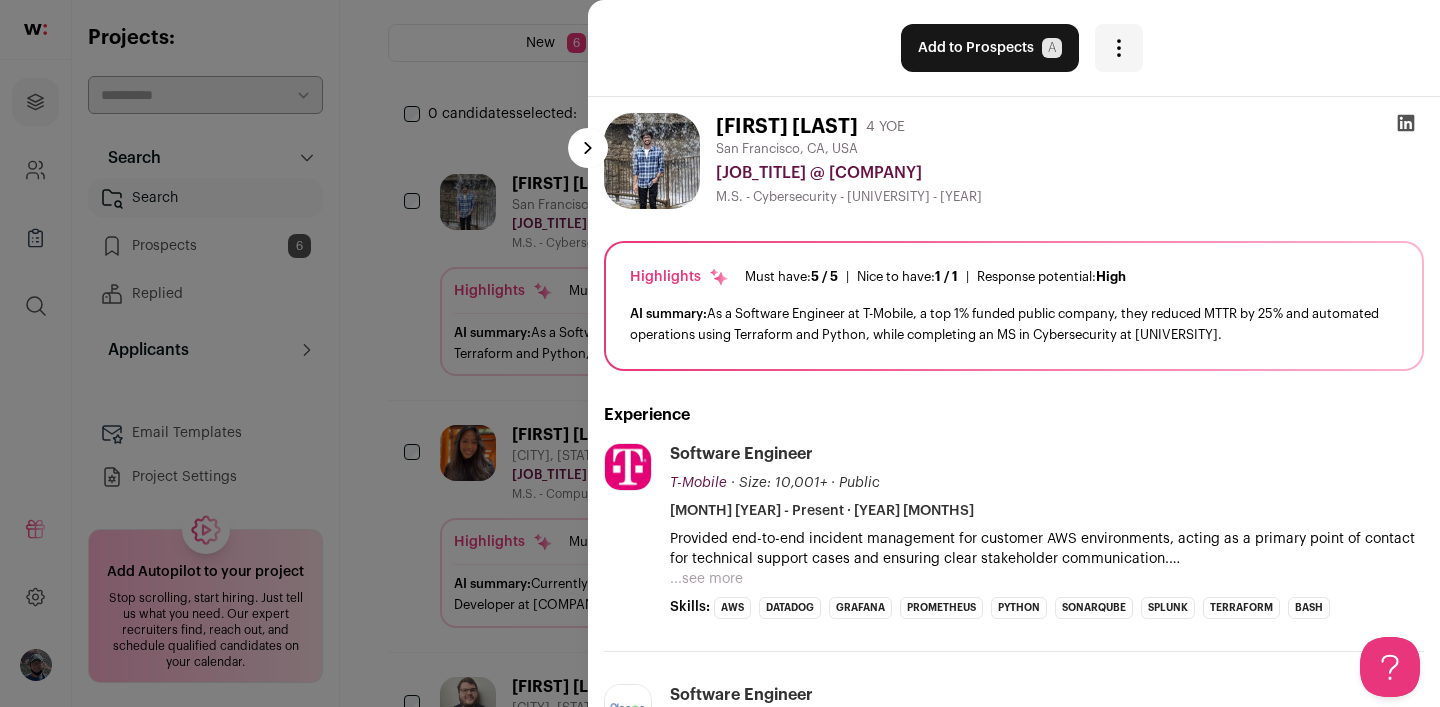 click 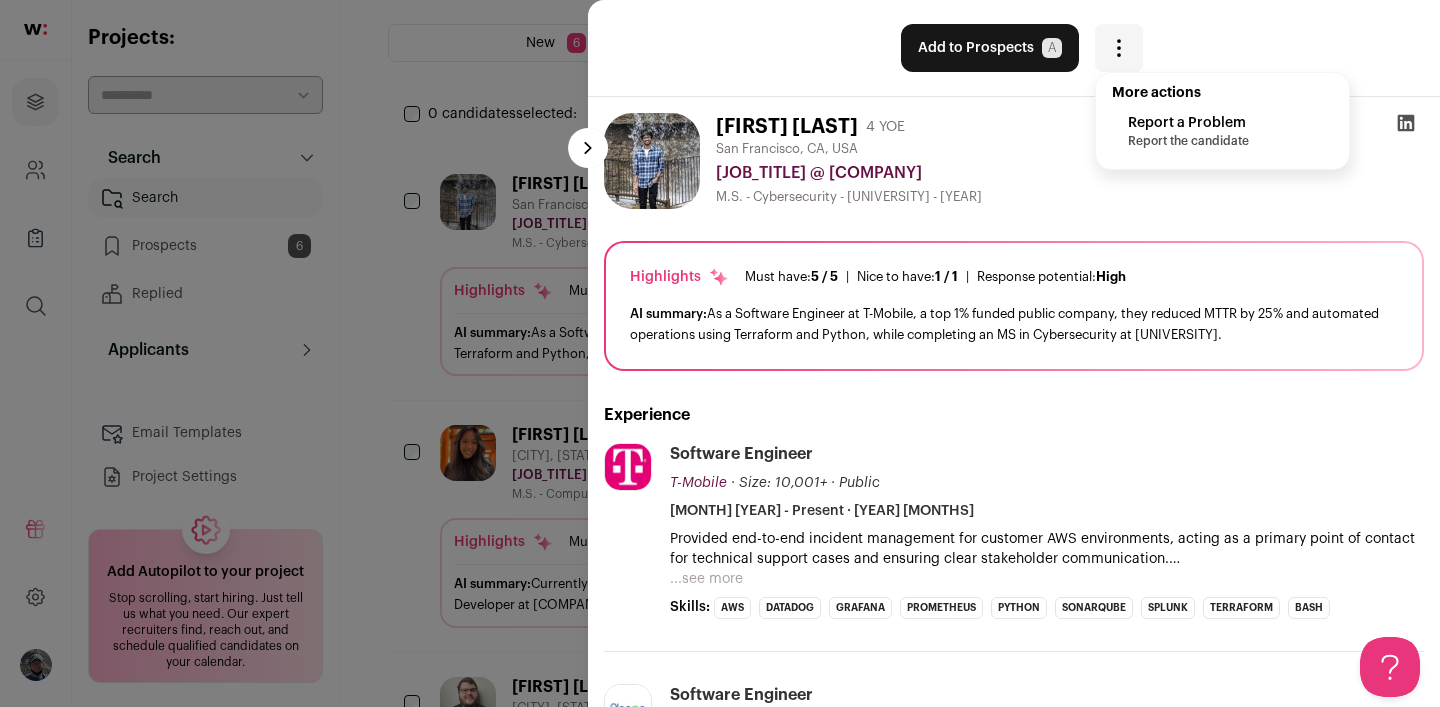 click 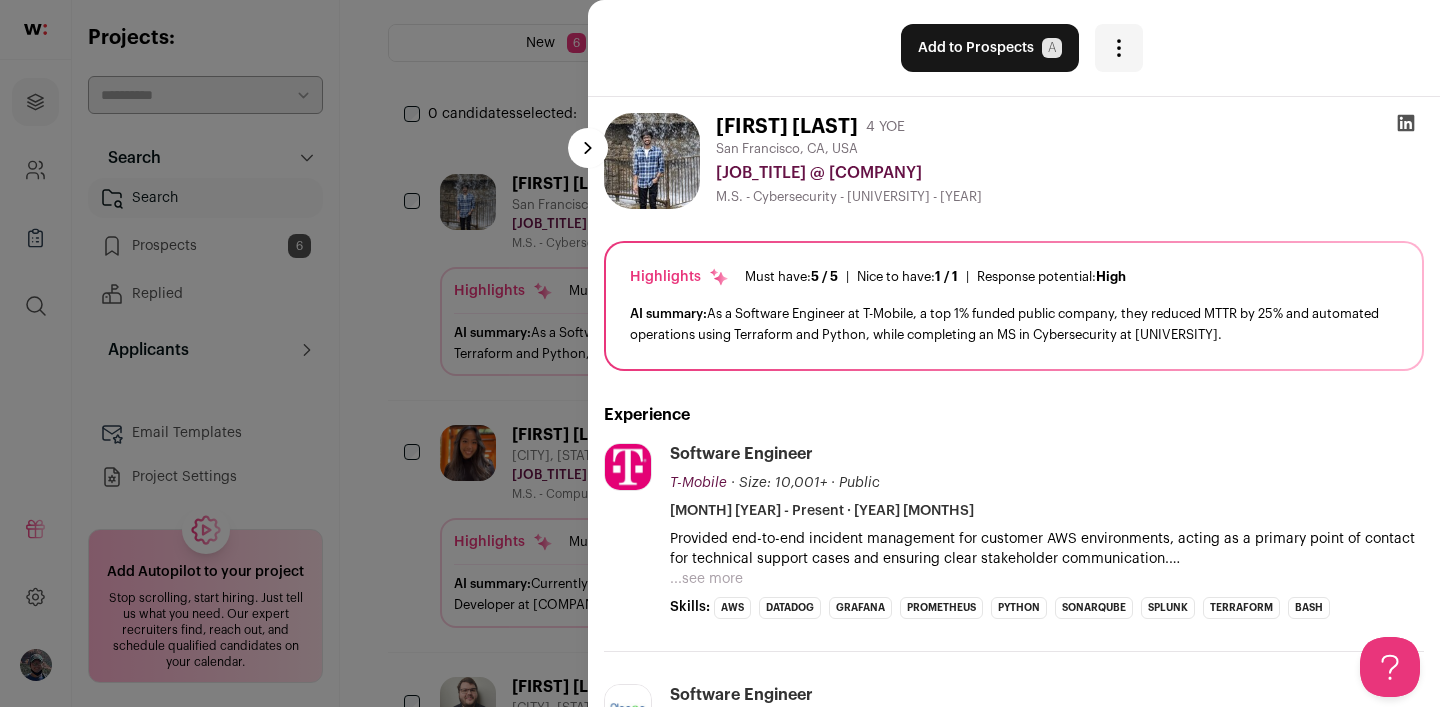 type 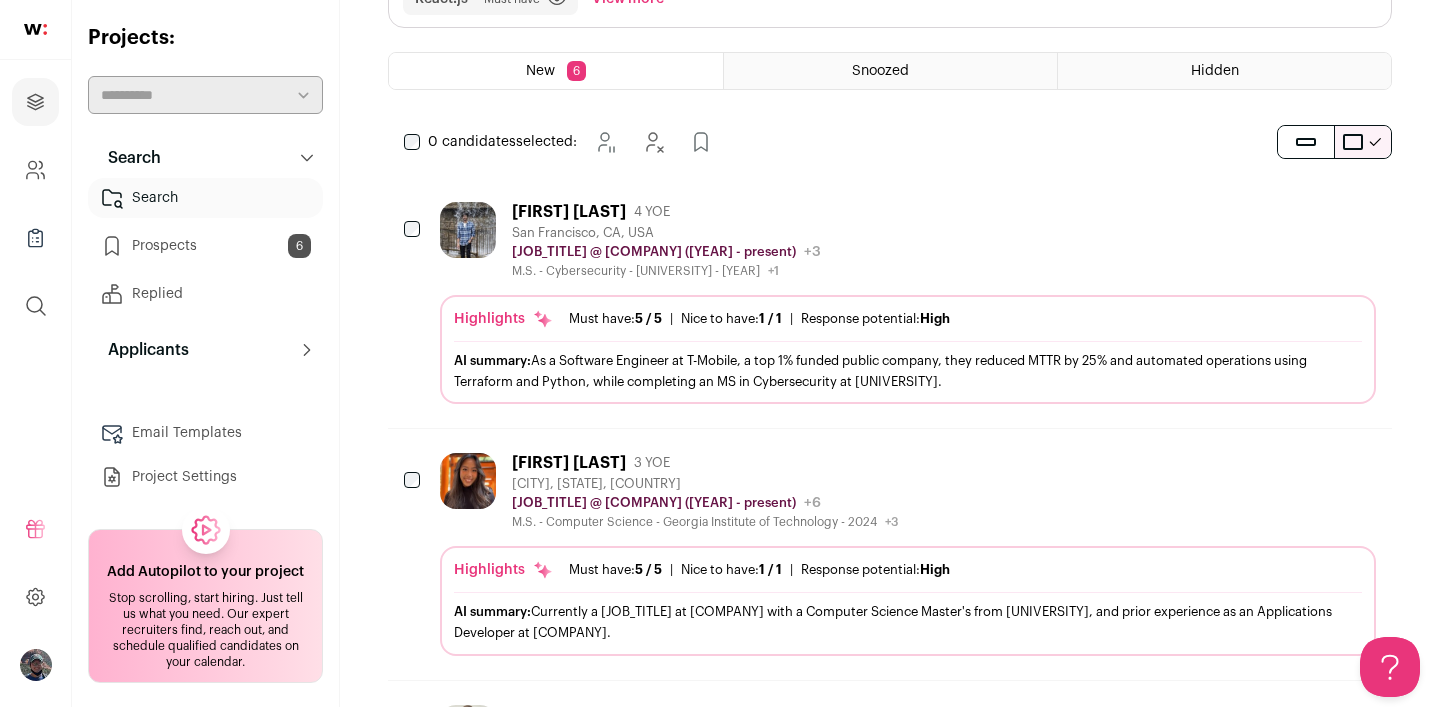 scroll, scrollTop: 336, scrollLeft: 0, axis: vertical 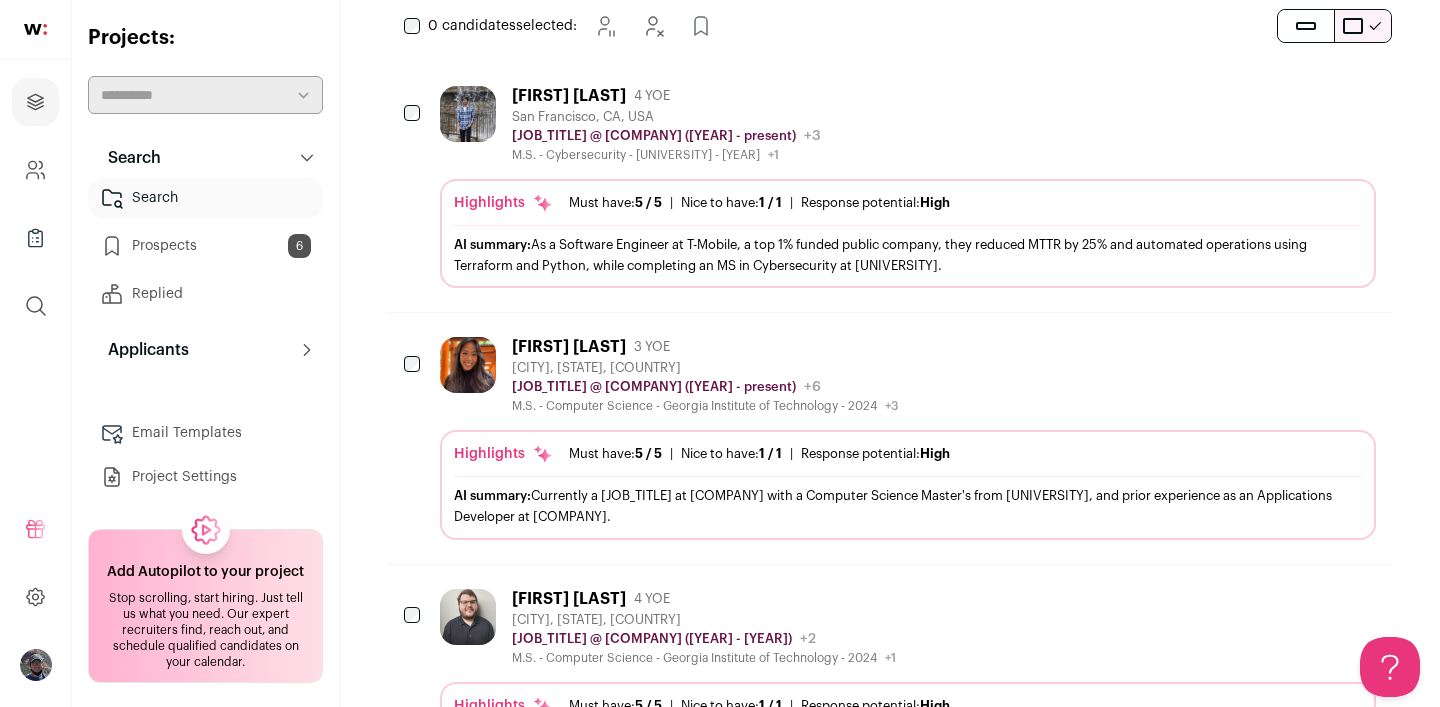 click on "Christine Nguyen
3 YOE
Washington, DC, USA
Full Stack Developer @ QinetiQ US
(2023 - present)
QinetiQ US
Public / Private
Private
Valuation
Unknown
Company size
1,001-5,000
Founded
1956" at bounding box center [908, 375] 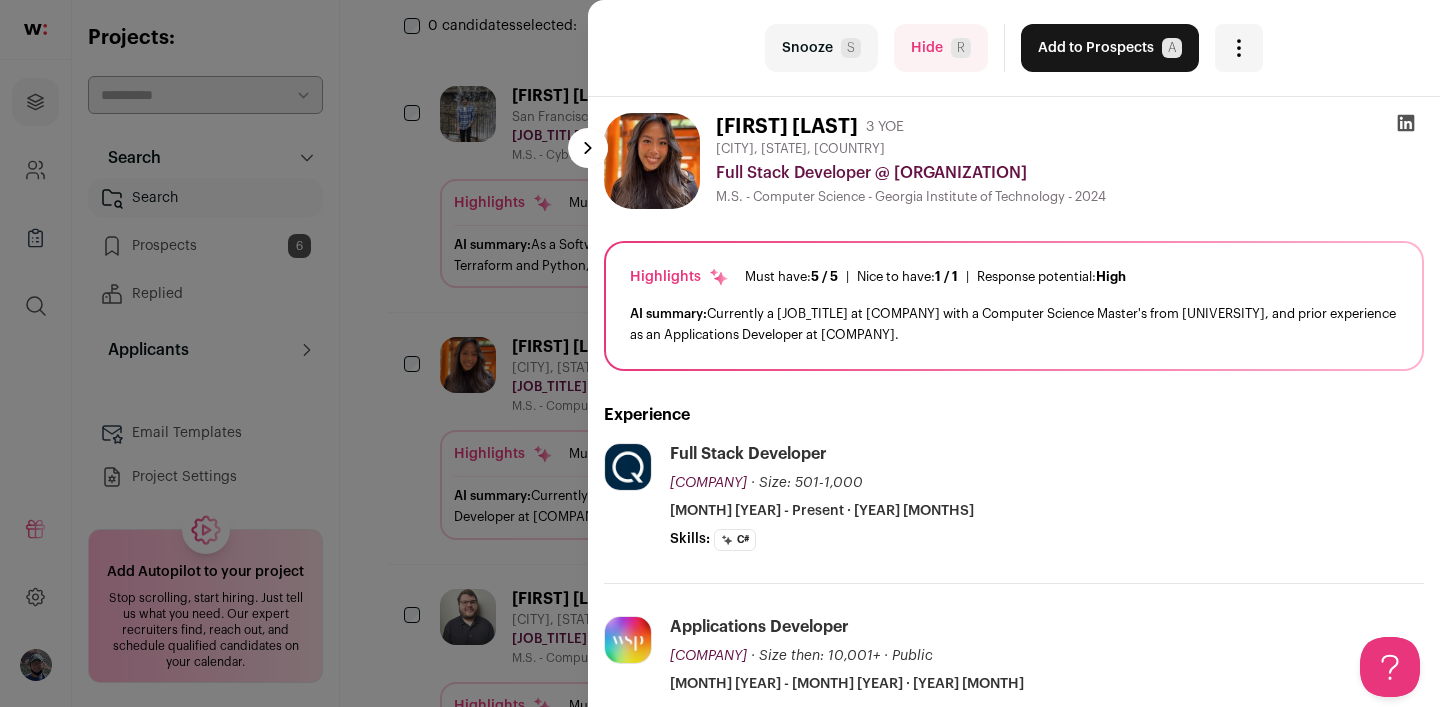 click on "last
Snooze
S
Hide
R
Add to Prospects
A
Are you sure?
Christine Nguyen  is already in your ATS. Do you wish to reach out to this candidate through wellfound:ai?
Cancel
********" at bounding box center [720, 353] 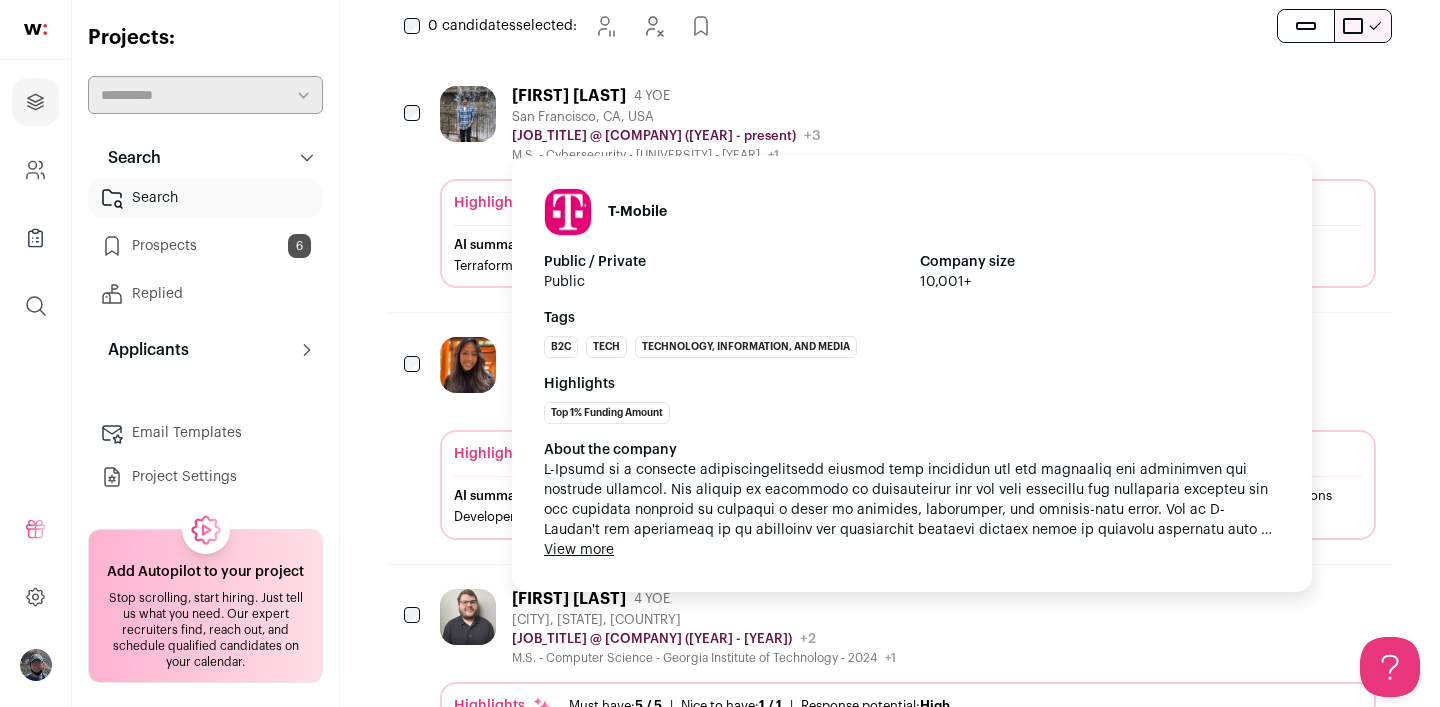 click on "Software Engineer @ T-Mobile
(2023 - present)
T-Mobile
Public / Private
Public
Company size
10,001+
Tags
B2C
Tech
Technology, Information, and Media
Highlights
Top 1% Funding Amount
About the company
View more
View less" at bounding box center (666, 136) 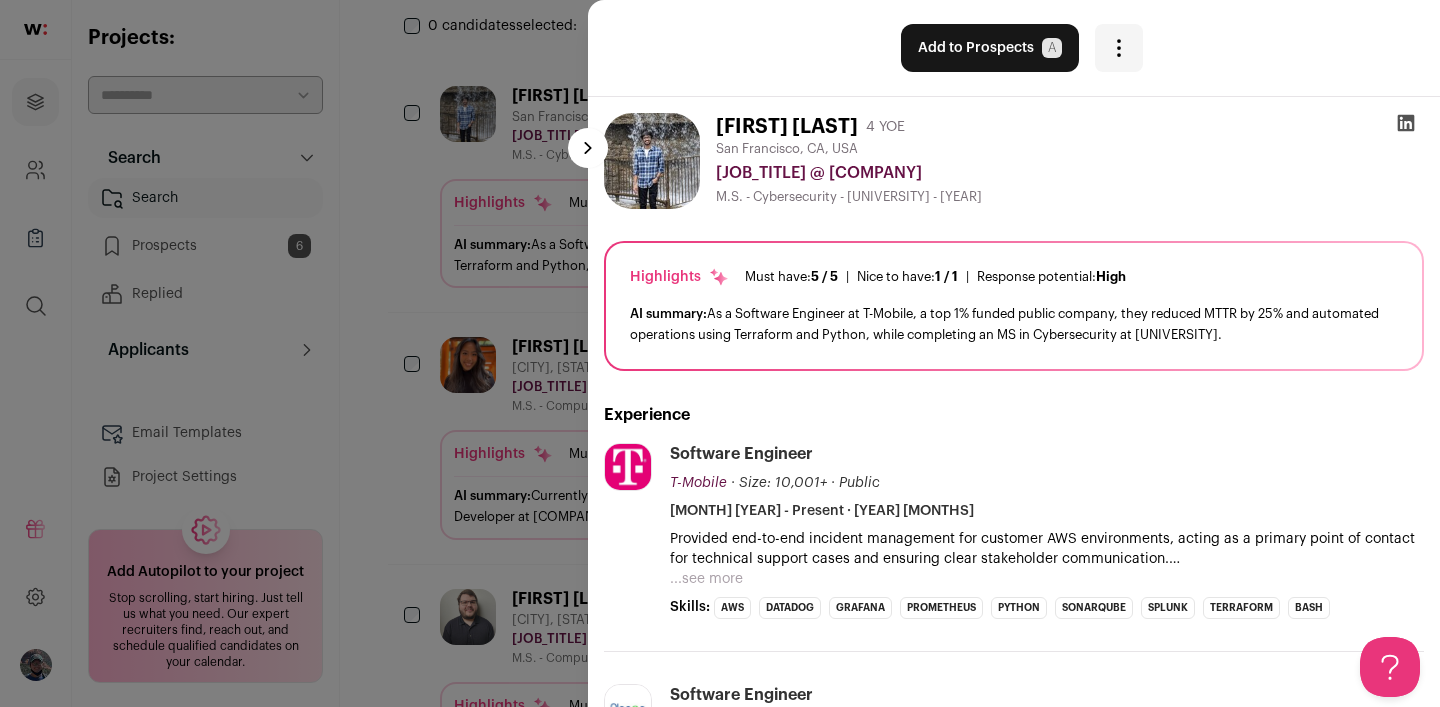 click at bounding box center [1119, 48] 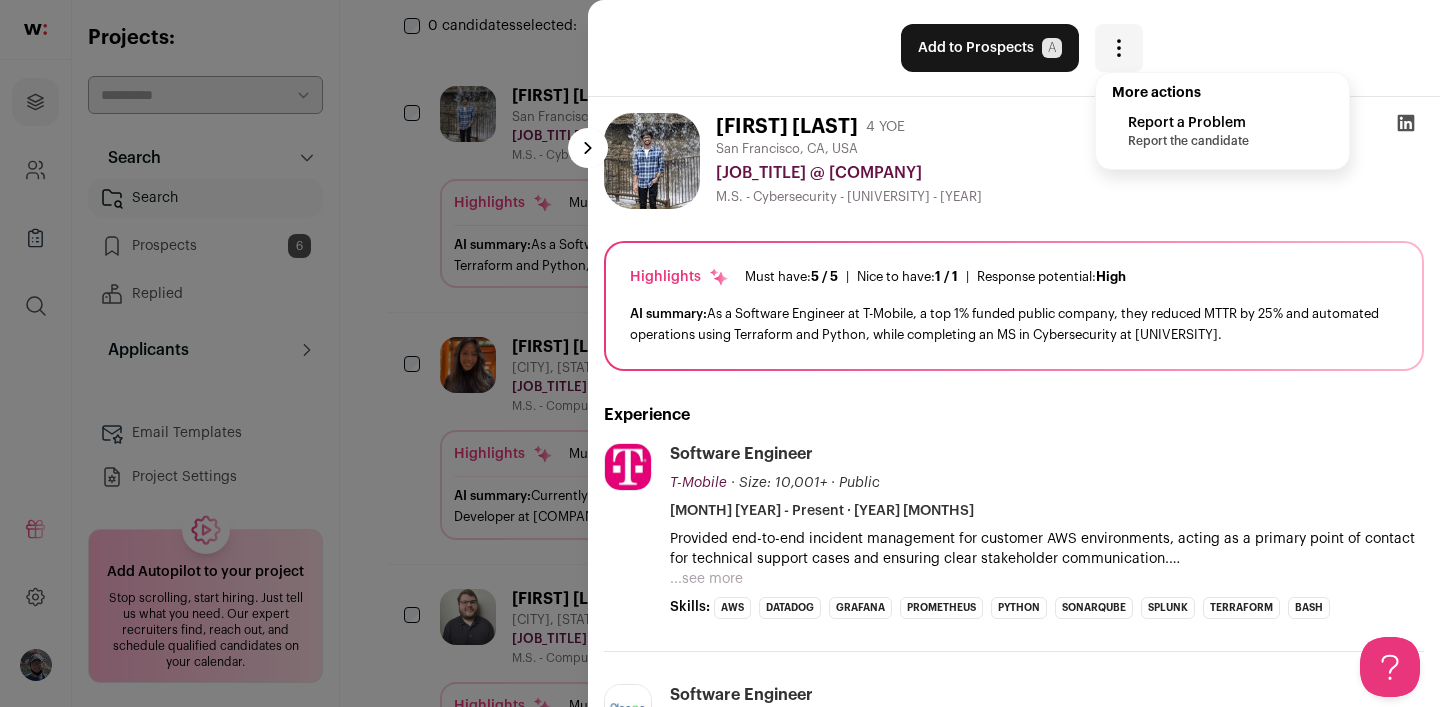 click at bounding box center (1119, 48) 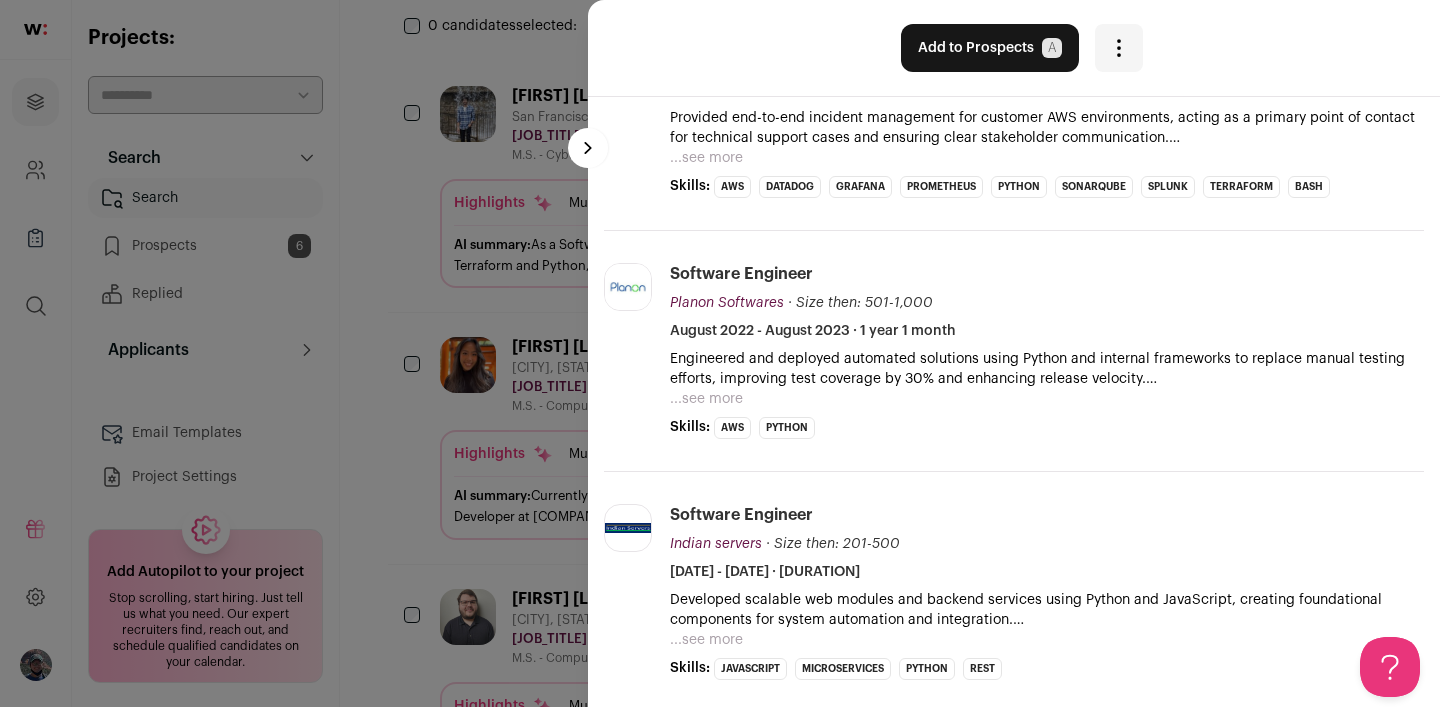 scroll, scrollTop: 0, scrollLeft: 0, axis: both 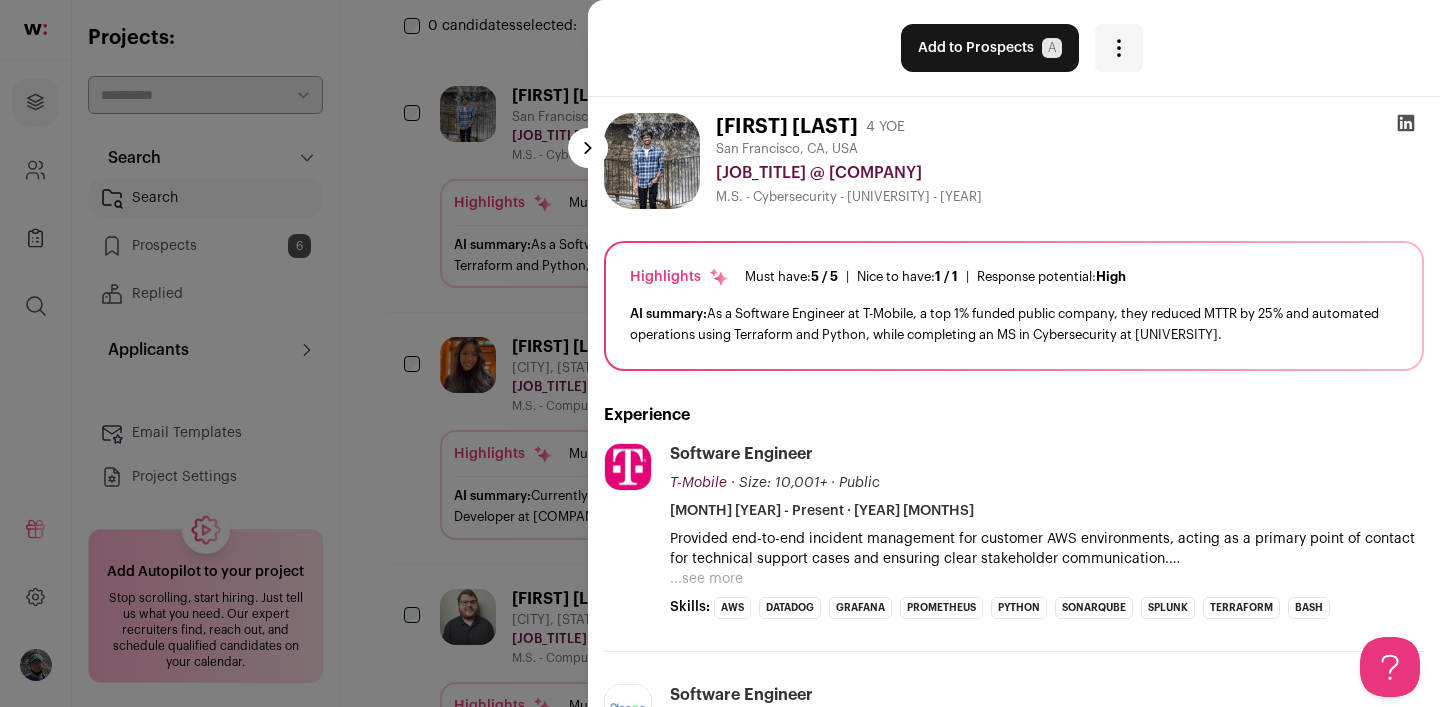 type 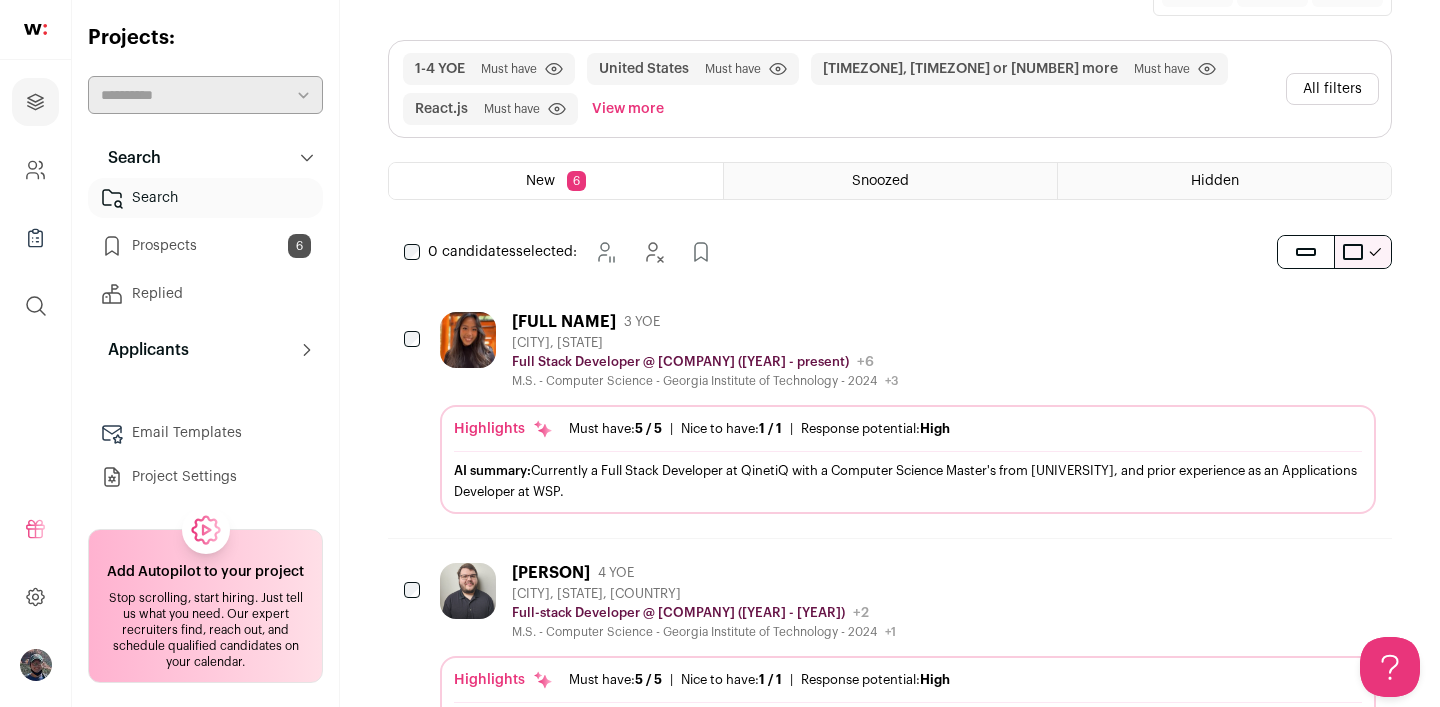 scroll, scrollTop: 44, scrollLeft: 0, axis: vertical 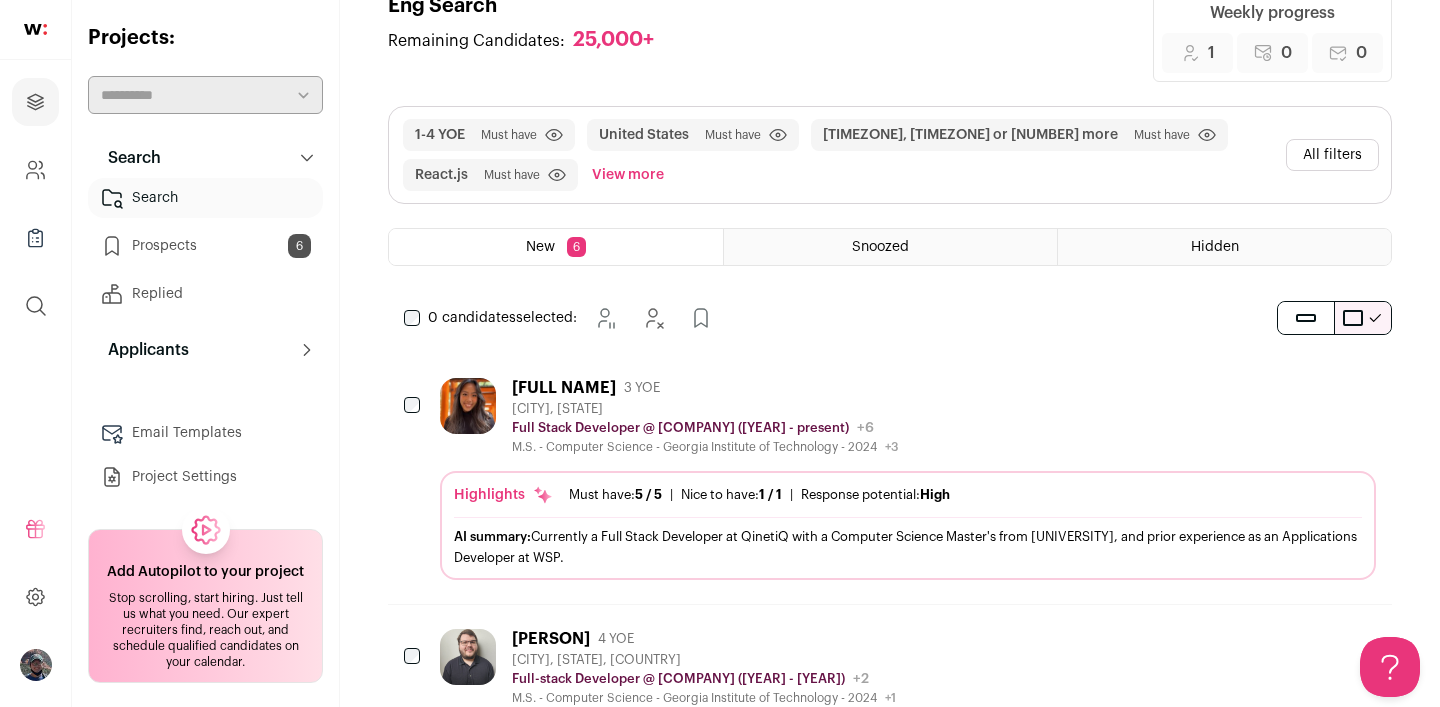 click on "[FIRST] [LAST]
3 YOE" at bounding box center [705, 388] 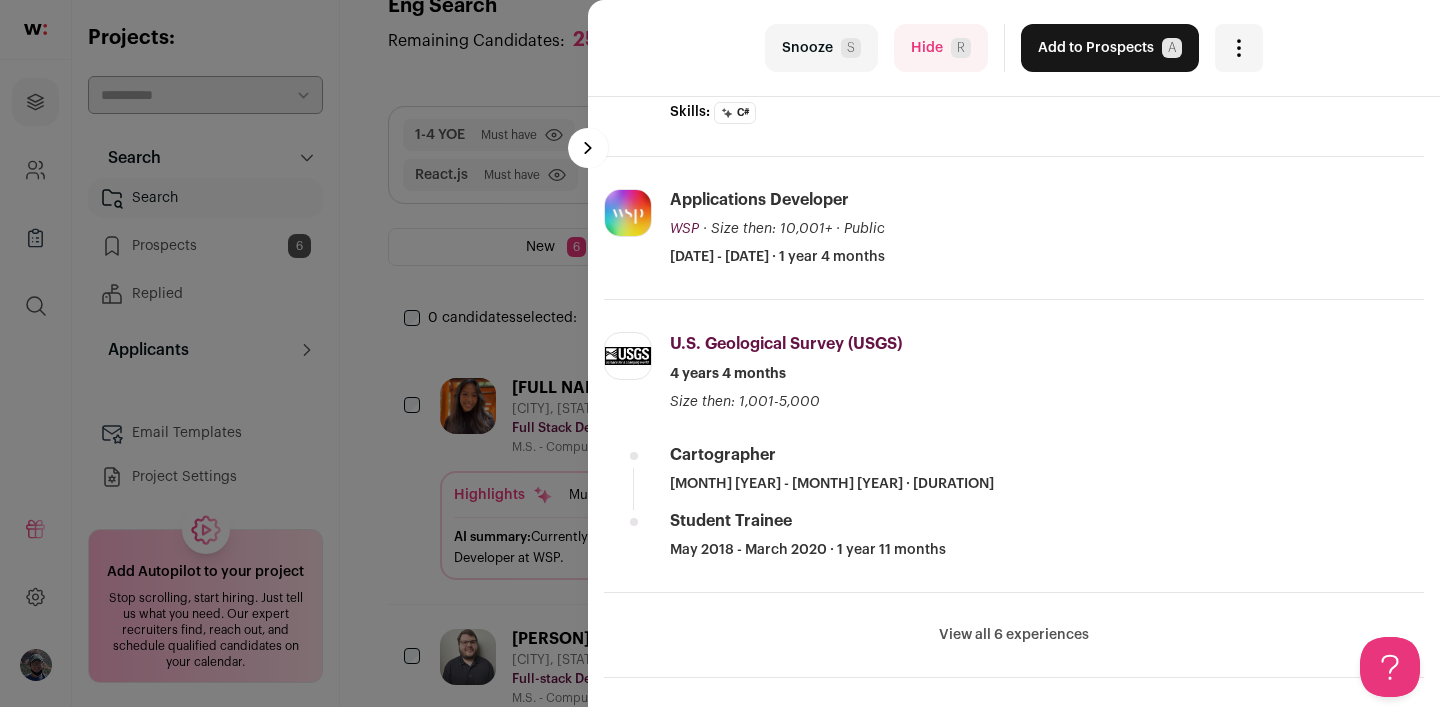 scroll, scrollTop: 390, scrollLeft: 0, axis: vertical 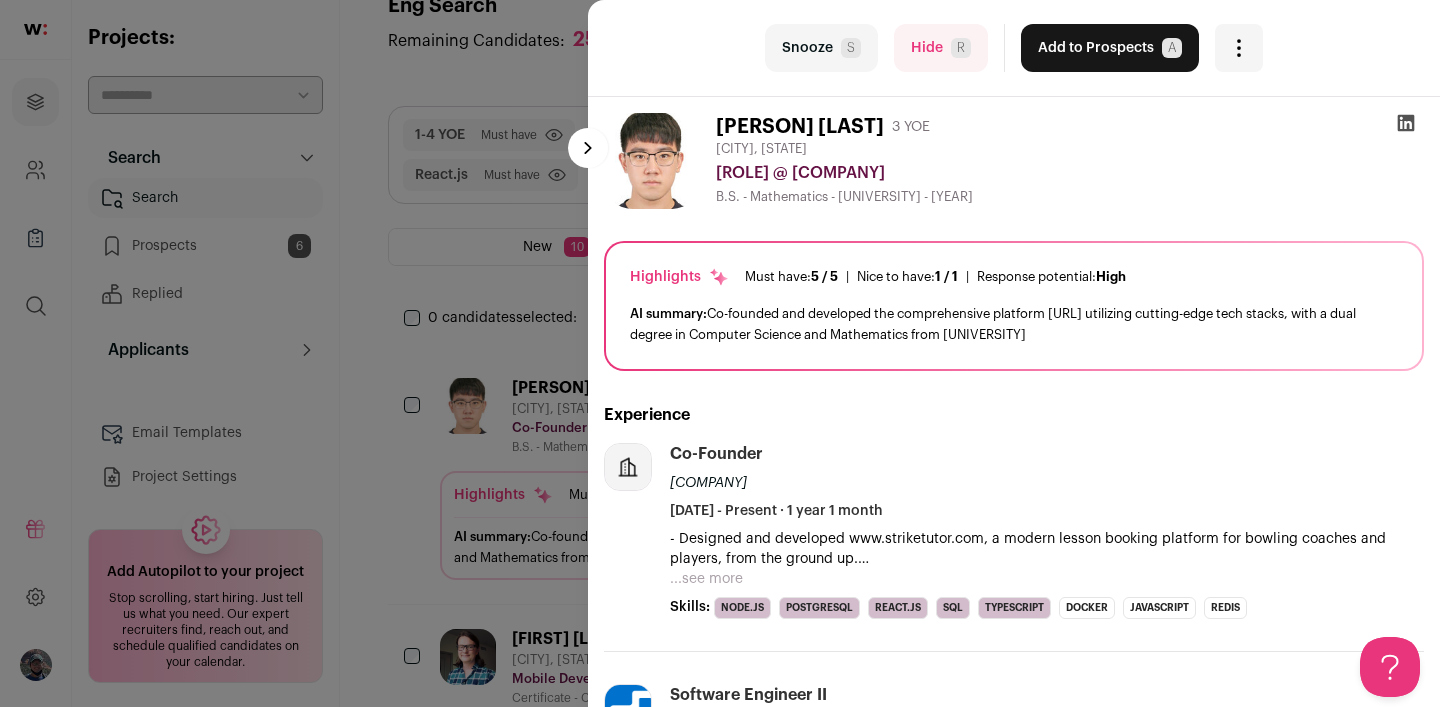 click on "AI summary:  Co-founded and developed the comprehensive platform [URL] utilizing cutting-edge tech stacks, with a dual degree in Computer Science and Mathematics from [UNIVERSITY]" at bounding box center [1014, 324] 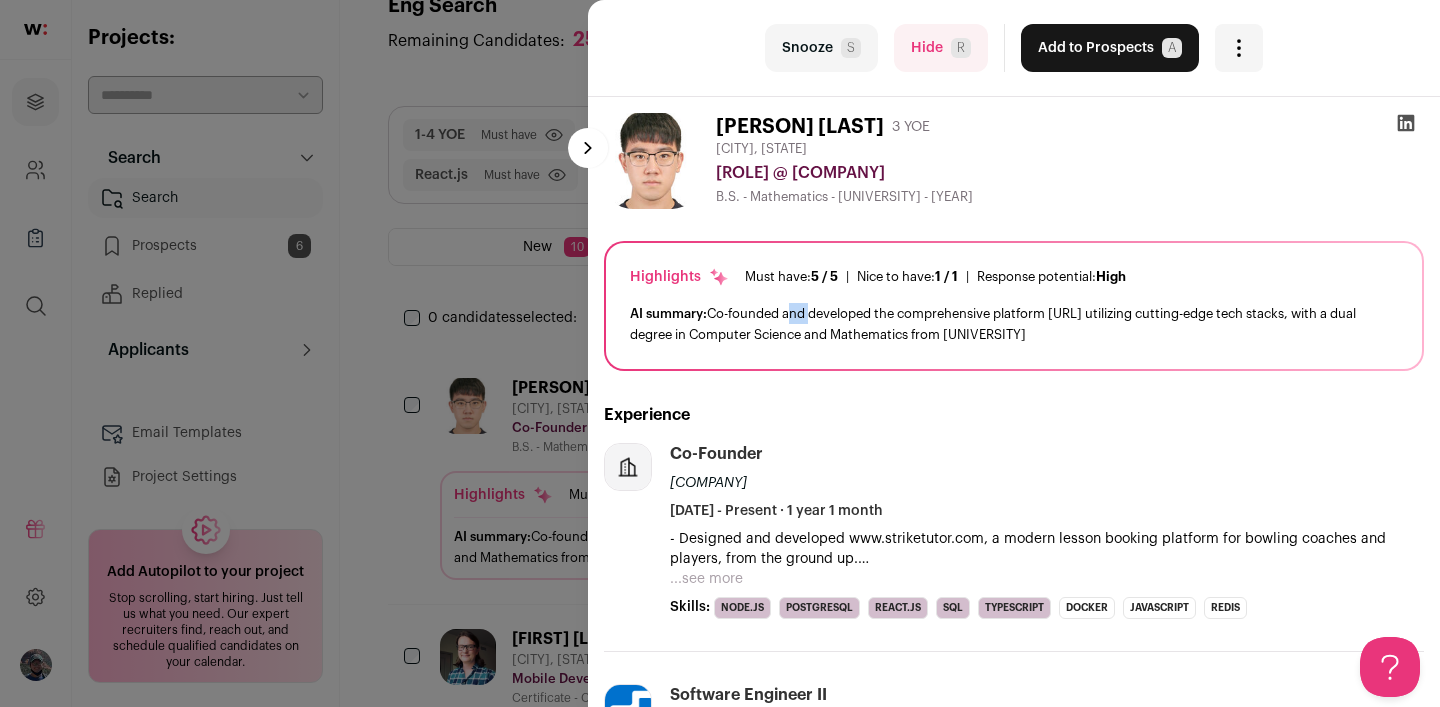 click on "AI summary:  Co-founded and developed the comprehensive platform [URL] utilizing cutting-edge tech stacks, with a dual degree in Computer Science and Mathematics from [UNIVERSITY]" at bounding box center [1014, 324] 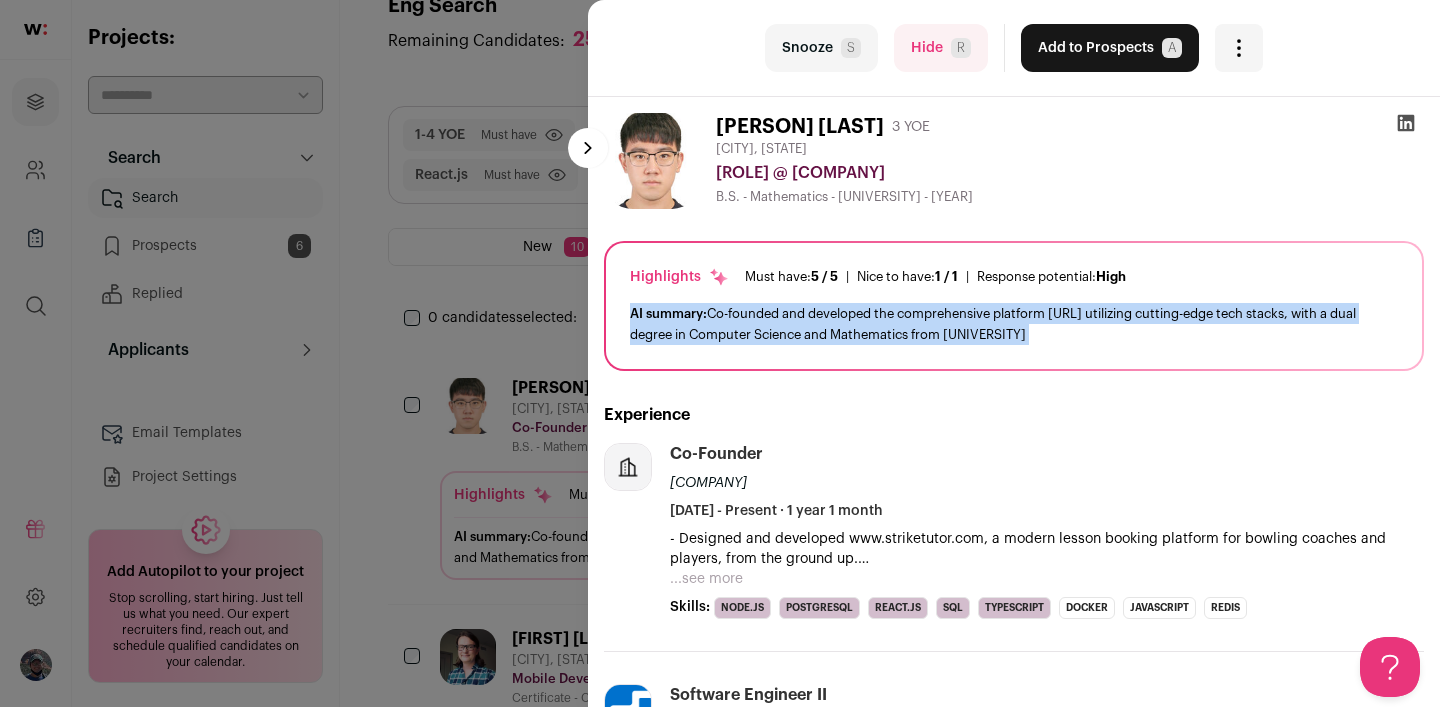 click on "AI summary:  Co-founded and developed the comprehensive platform [URL] utilizing cutting-edge tech stacks, with a dual degree in Computer Science and Mathematics from [UNIVERSITY]" at bounding box center [1014, 324] 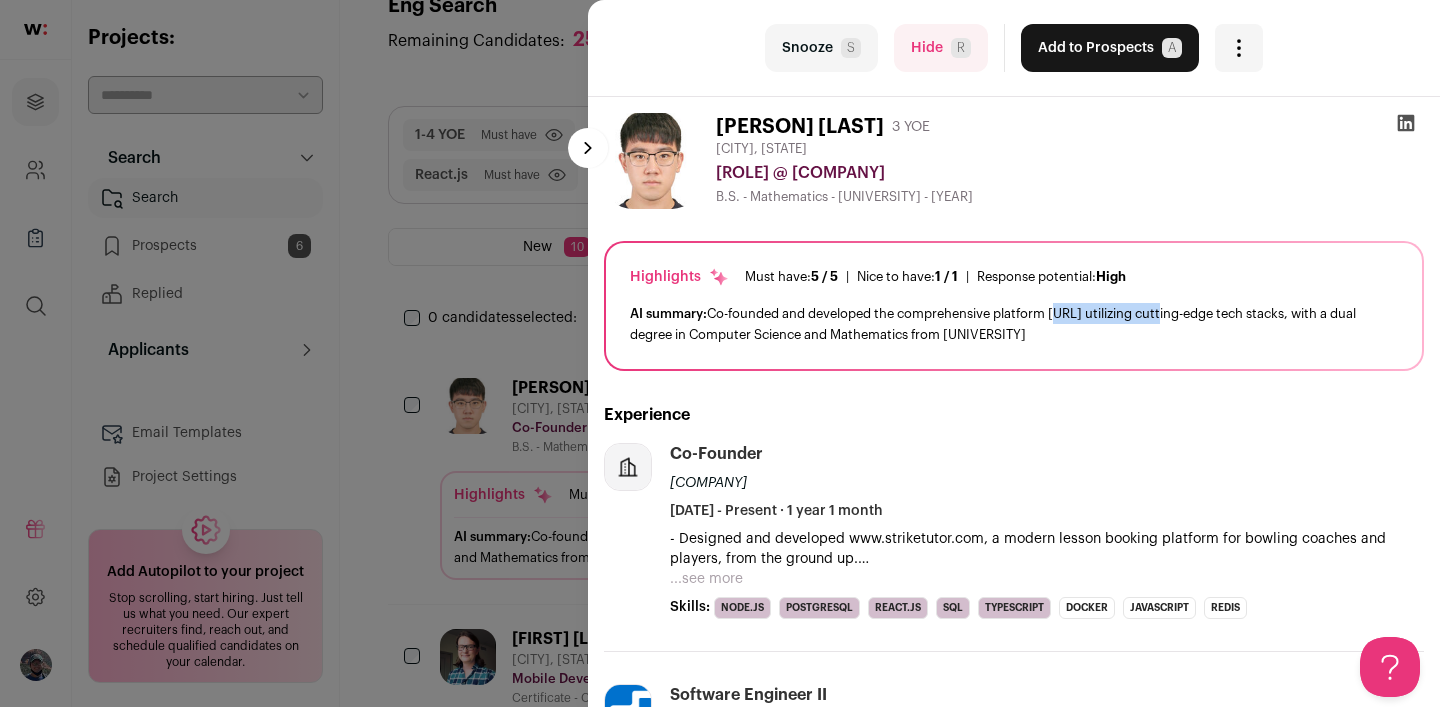 drag, startPoint x: 1072, startPoint y: 309, endPoint x: 1172, endPoint y: 308, distance: 100.005 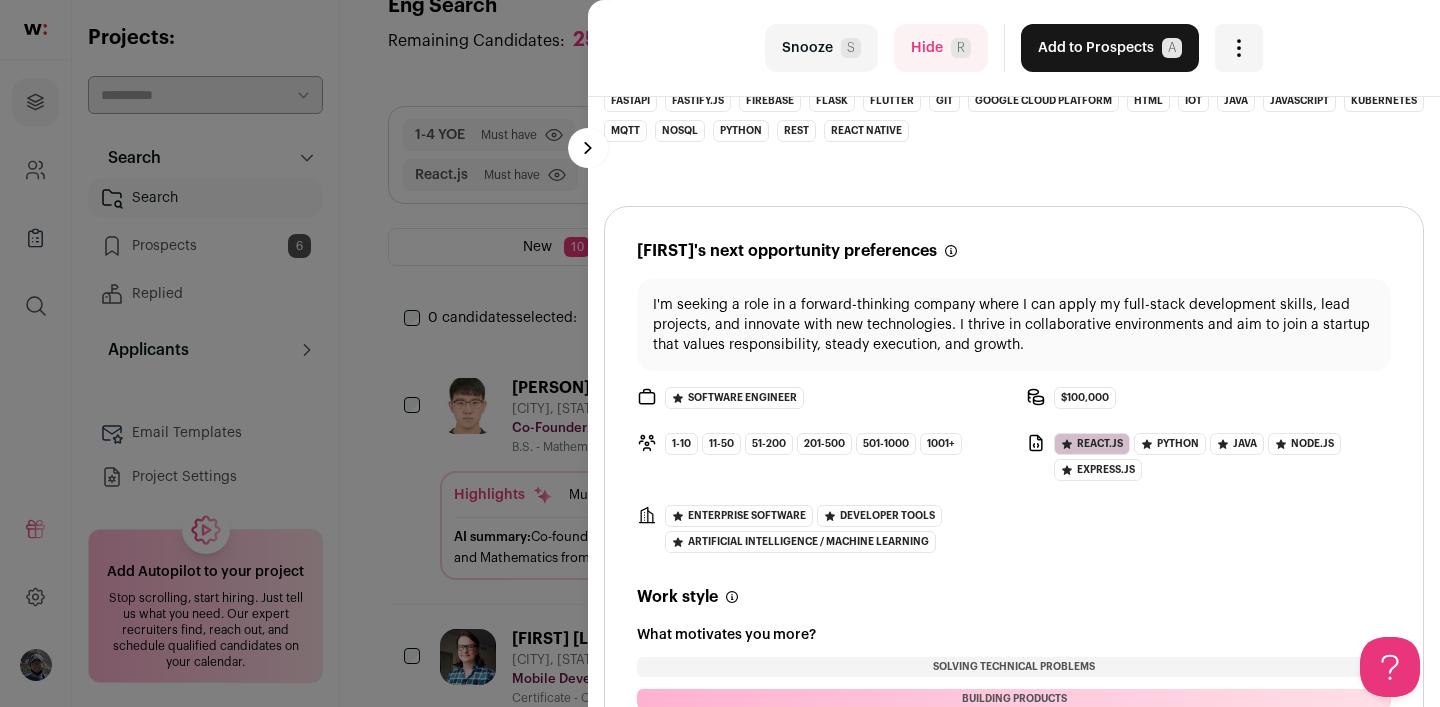 scroll, scrollTop: 1440, scrollLeft: 0, axis: vertical 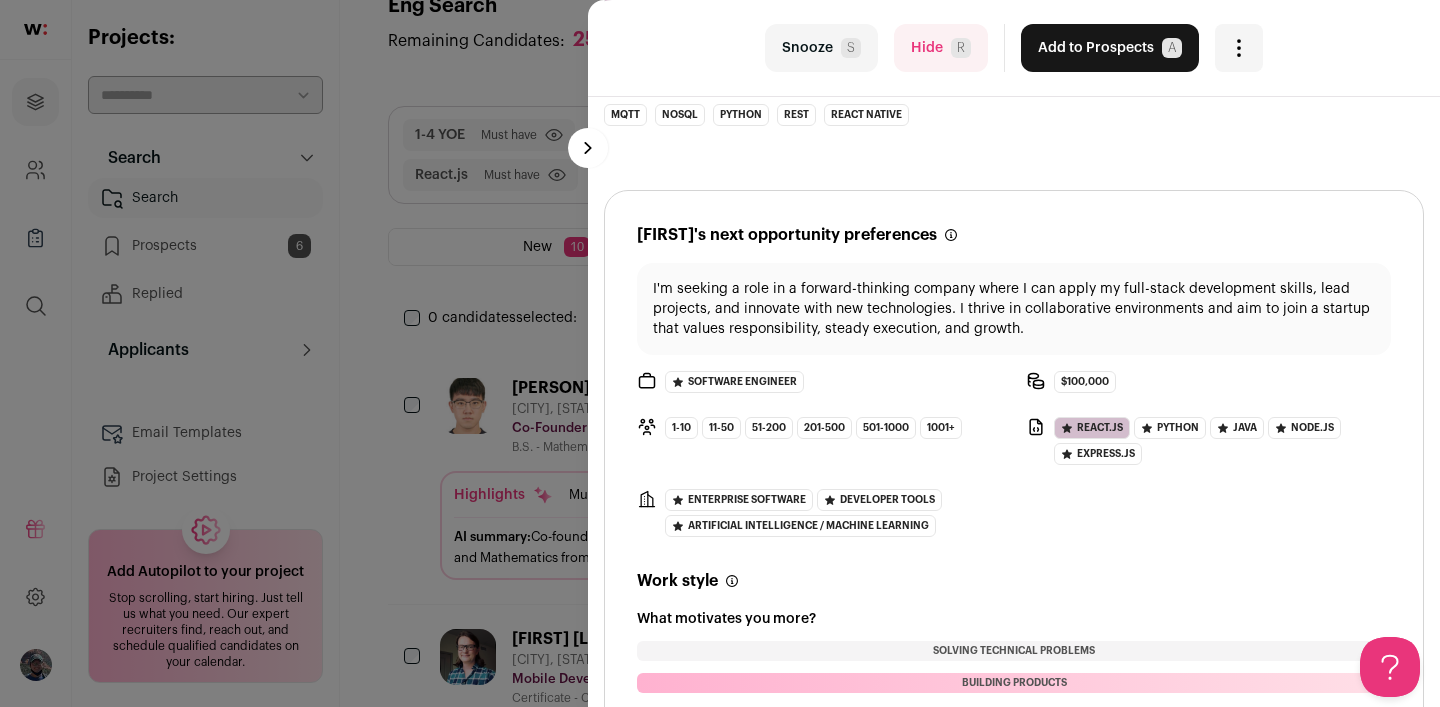 click on "I'm seeking a role in a forward-thinking company where I can apply my full-stack development skills, lead projects, and innovate with new technologies. I thrive in collaborative environments and aim to join a startup that values responsibility, steady execution, and growth." at bounding box center (1014, 309) 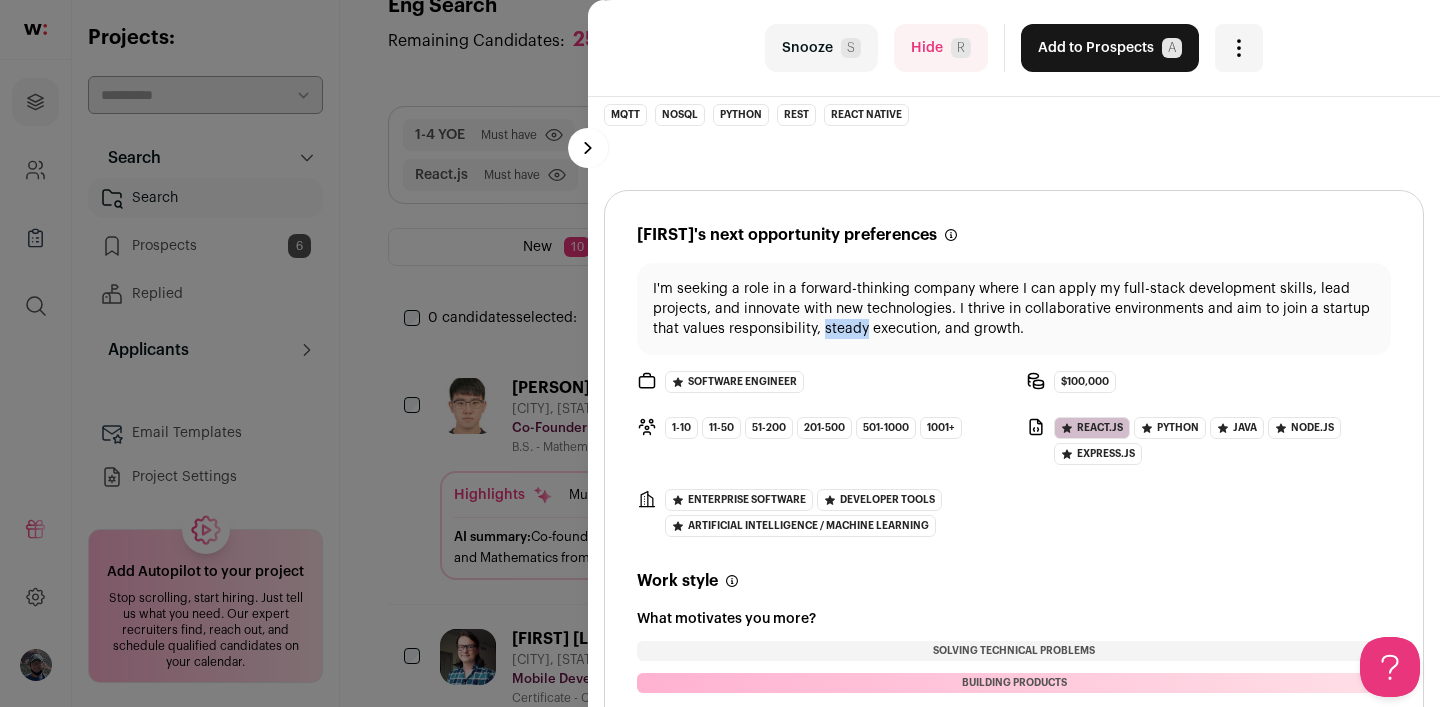 click on "I'm seeking a role in a forward-thinking company where I can apply my full-stack development skills, lead projects, and innovate with new technologies. I thrive in collaborative environments and aim to join a startup that values responsibility, steady execution, and growth." at bounding box center (1014, 309) 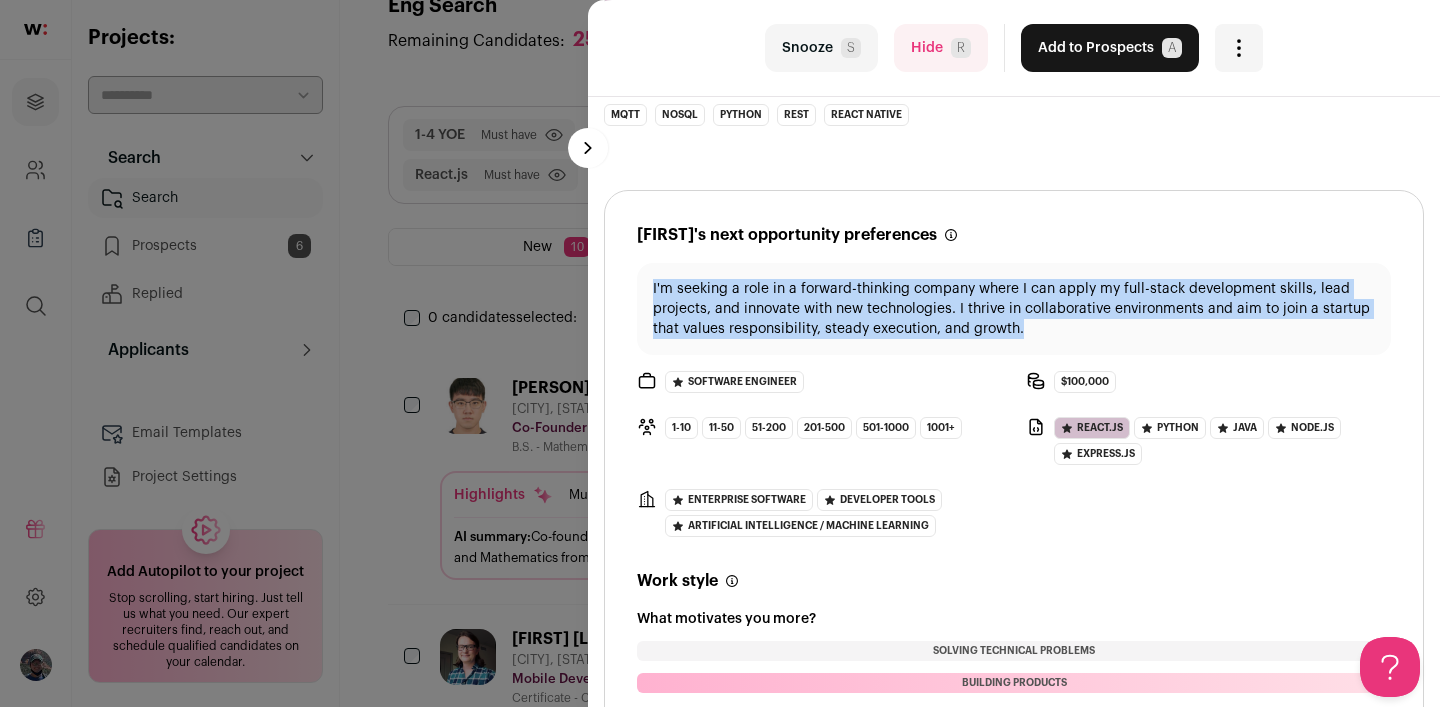 click on "I'm seeking a role in a forward-thinking company where I can apply my full-stack development skills, lead projects, and innovate with new technologies. I thrive in collaborative environments and aim to join a startup that values responsibility, steady execution, and growth." at bounding box center (1014, 309) 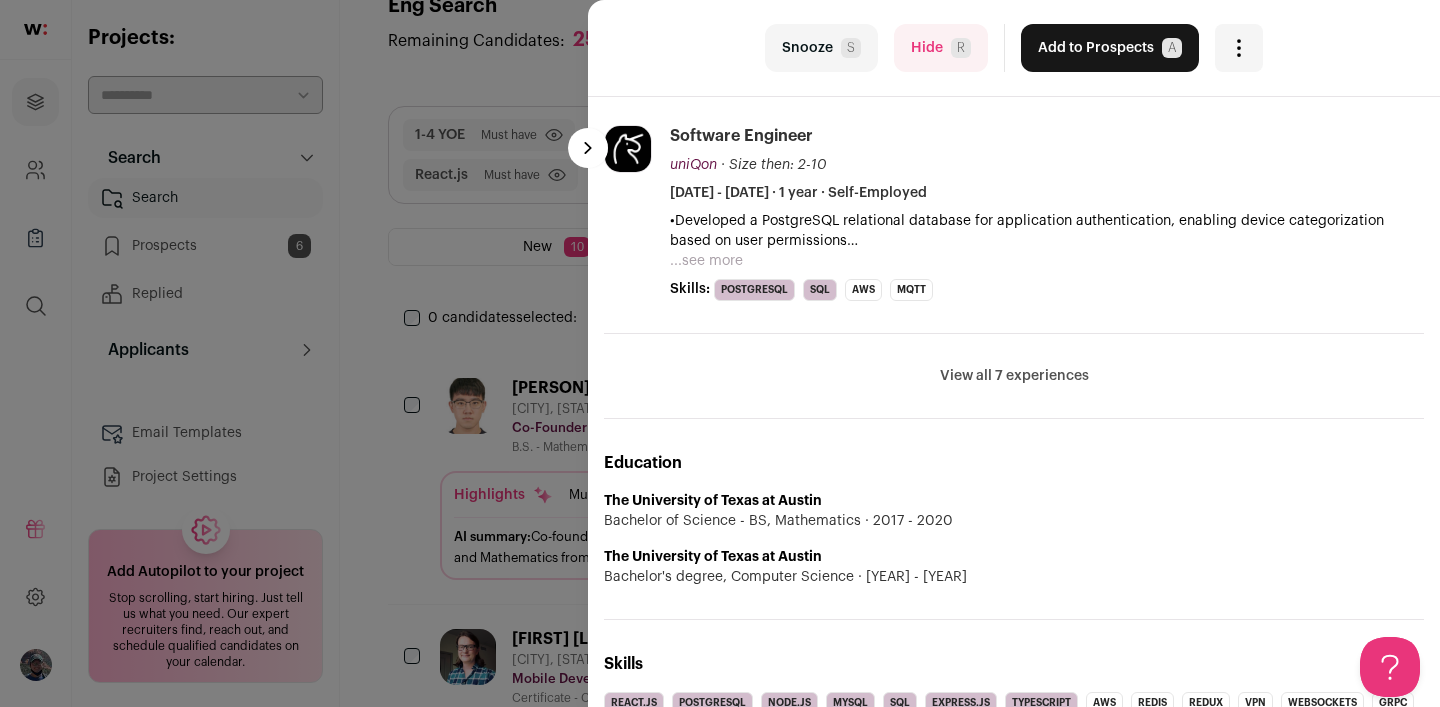scroll, scrollTop: 0, scrollLeft: 0, axis: both 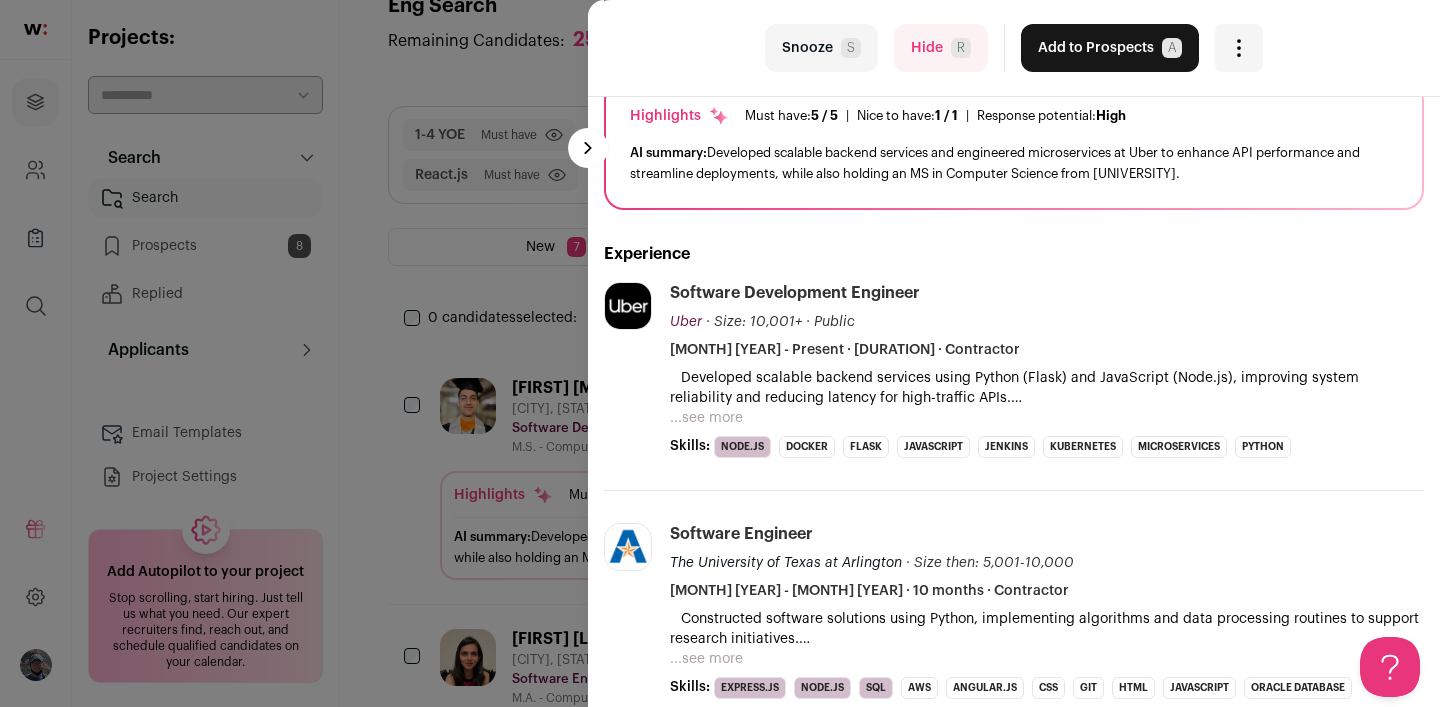 click on "...see more" at bounding box center [706, 418] 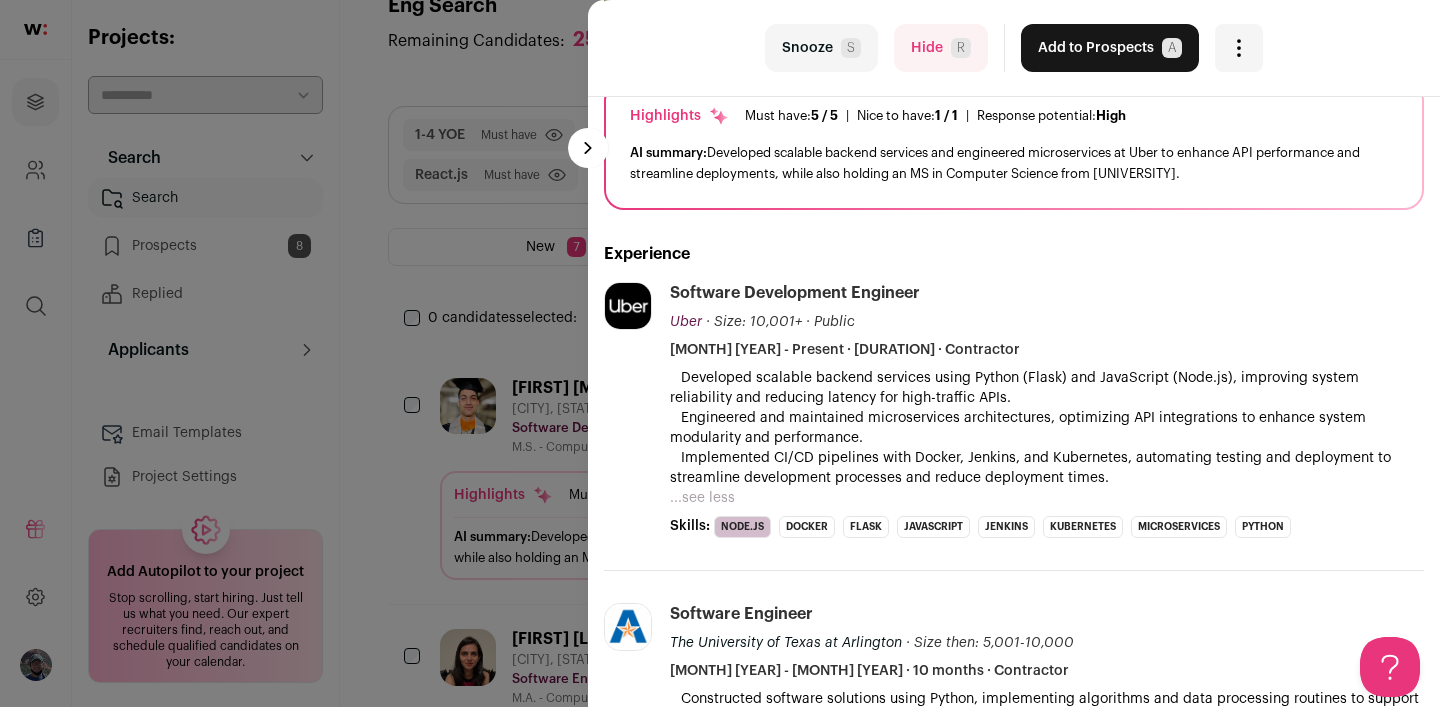 click on " Developed scalable backend services using Python (Flask) and JavaScript (Node.js), improving system reliability and reducing latency for high-traffic APIs.
 Engineered and maintained microservices architectures, optimizing API integrations to enhance system
modularity and performance.
 Implemented CI/CD pipelines with Docker, Jenkins, and Kubernetes, automating testing and deployment to streamline development processes and reduce deployment times." at bounding box center (1047, 428) 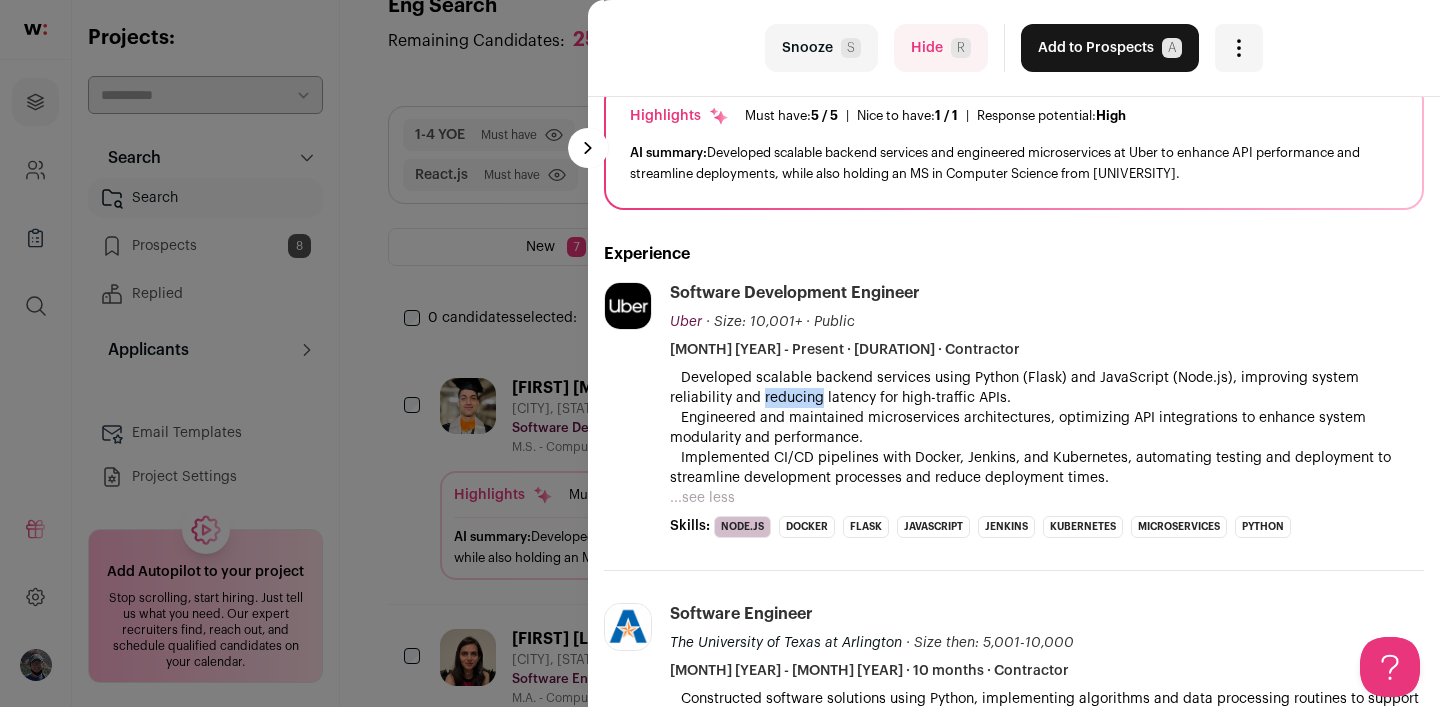 click on " Developed scalable backend services using Python (Flask) and JavaScript (Node.js), improving system reliability and reducing latency for high-traffic APIs.
 Engineered and maintained microservices architectures, optimizing API integrations to enhance system
modularity and performance.
 Implemented CI/CD pipelines with Docker, Jenkins, and Kubernetes, automating testing and deployment to streamline development processes and reduce deployment times." at bounding box center (1047, 428) 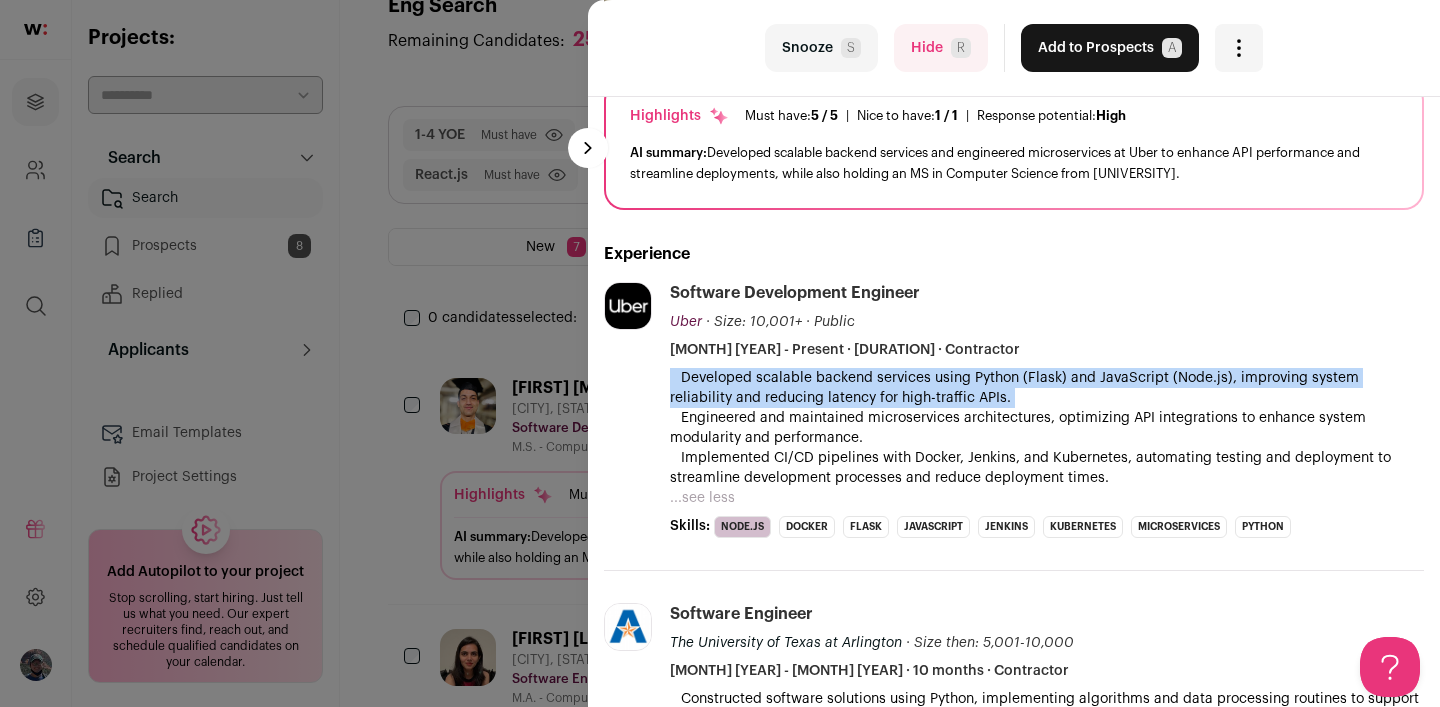 click on " Developed scalable backend services using Python (Flask) and JavaScript (Node.js), improving system reliability and reducing latency for high-traffic APIs.
 Engineered and maintained microservices architectures, optimizing API integrations to enhance system
modularity and performance.
 Implemented CI/CD pipelines with Docker, Jenkins, and Kubernetes, automating testing and deployment to streamline development processes and reduce deployment times." at bounding box center [1047, 428] 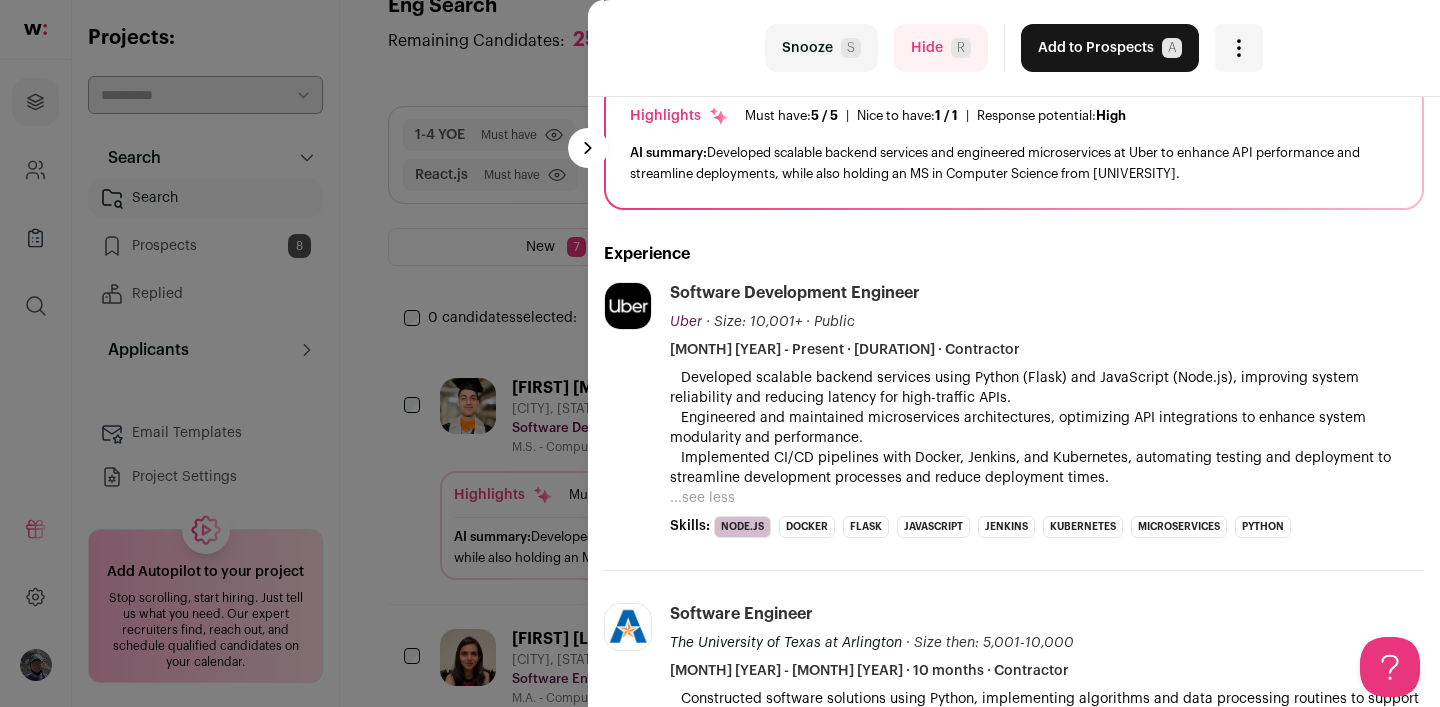 click on " Developed scalable backend services using Python (Flask) and JavaScript (Node.js), improving system reliability and reducing latency for high-traffic APIs.
 Engineered and maintained microservices architectures, optimizing API integrations to enhance system
modularity and performance.
 Implemented CI/CD pipelines with Docker, Jenkins, and Kubernetes, automating testing and deployment to streamline development processes and reduce deployment times." at bounding box center [1047, 428] 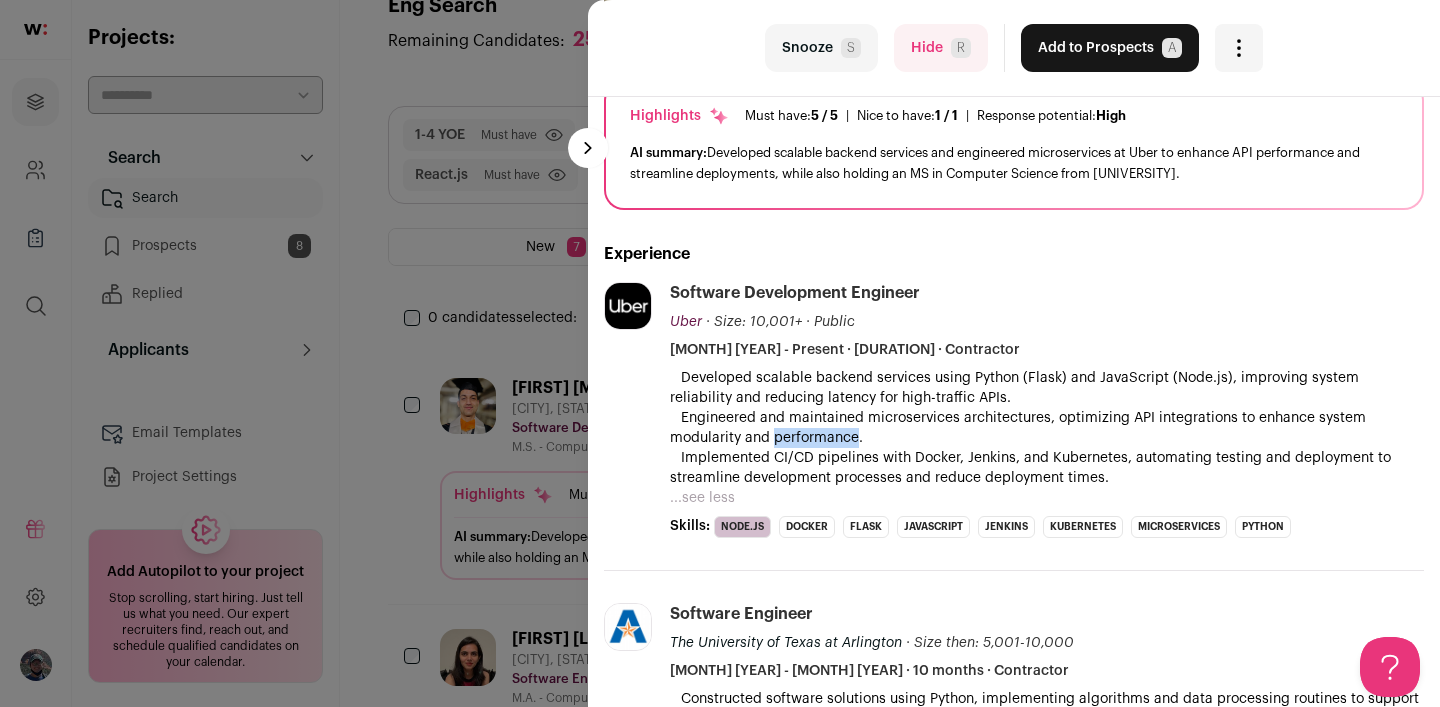 click on " Developed scalable backend services using Python (Flask) and JavaScript (Node.js), improving system reliability and reducing latency for high-traffic APIs.
 Engineered and maintained microservices architectures, optimizing API integrations to enhance system
modularity and performance.
 Implemented CI/CD pipelines with Docker, Jenkins, and Kubernetes, automating testing and deployment to streamline development processes and reduce deployment times." at bounding box center (1047, 428) 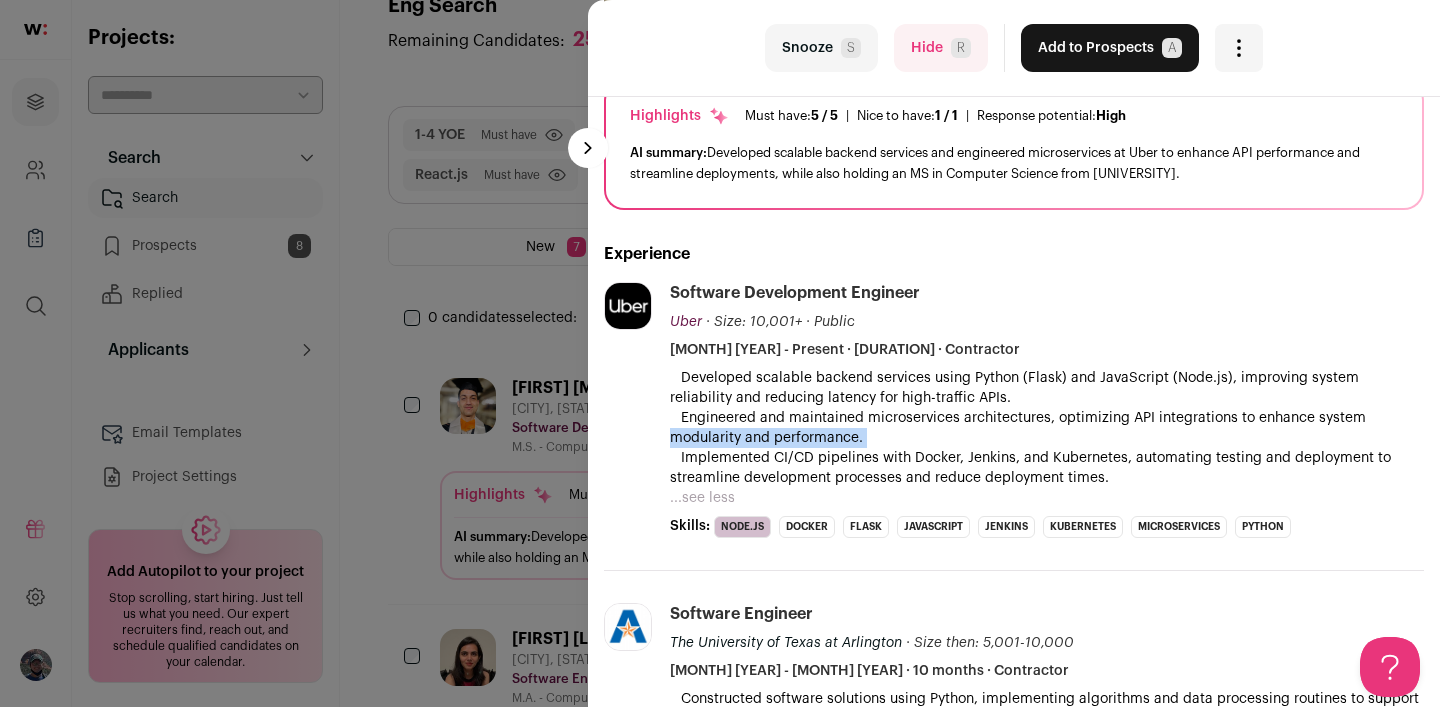 click on " Developed scalable backend services using Python (Flask) and JavaScript (Node.js), improving system reliability and reducing latency for high-traffic APIs.
 Engineered and maintained microservices architectures, optimizing API integrations to enhance system
modularity and performance.
 Implemented CI/CD pipelines with Docker, Jenkins, and Kubernetes, automating testing and deployment to streamline development processes and reduce deployment times." at bounding box center [1047, 428] 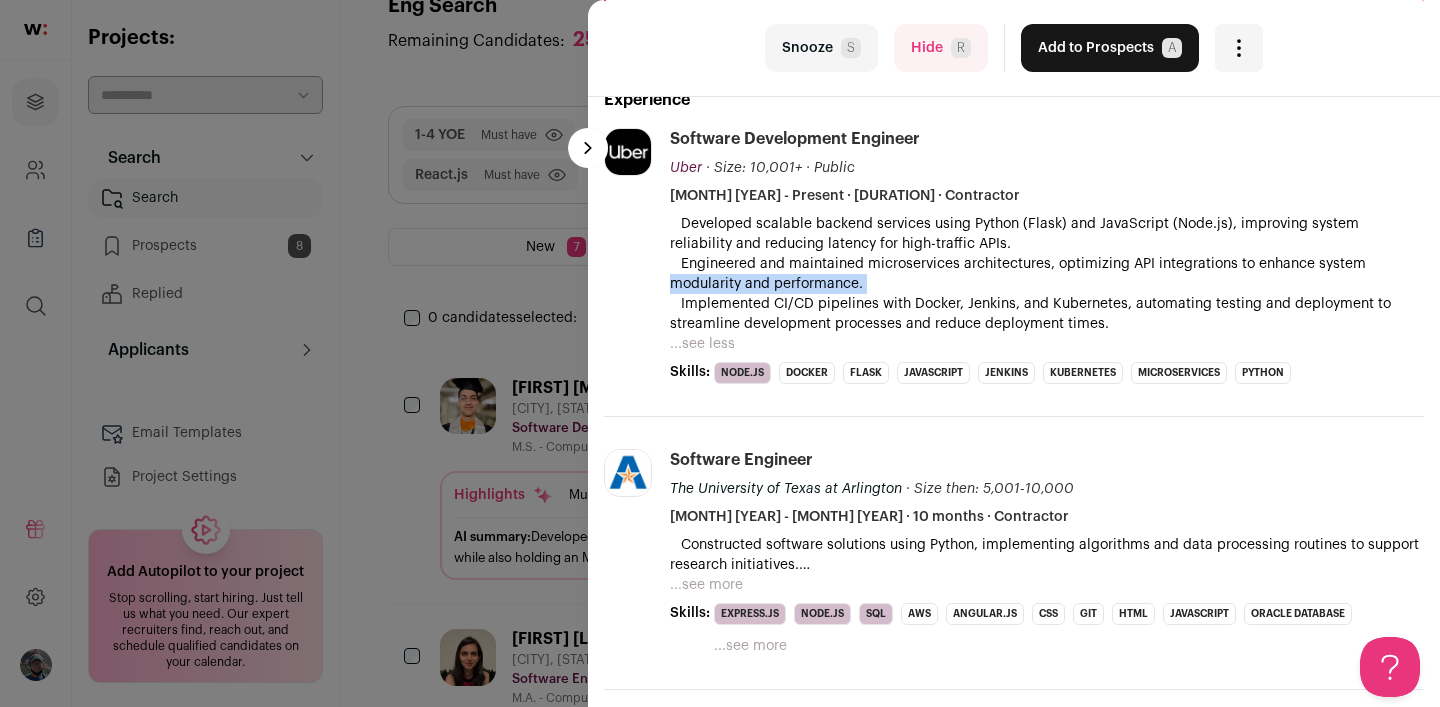 scroll, scrollTop: 365, scrollLeft: 0, axis: vertical 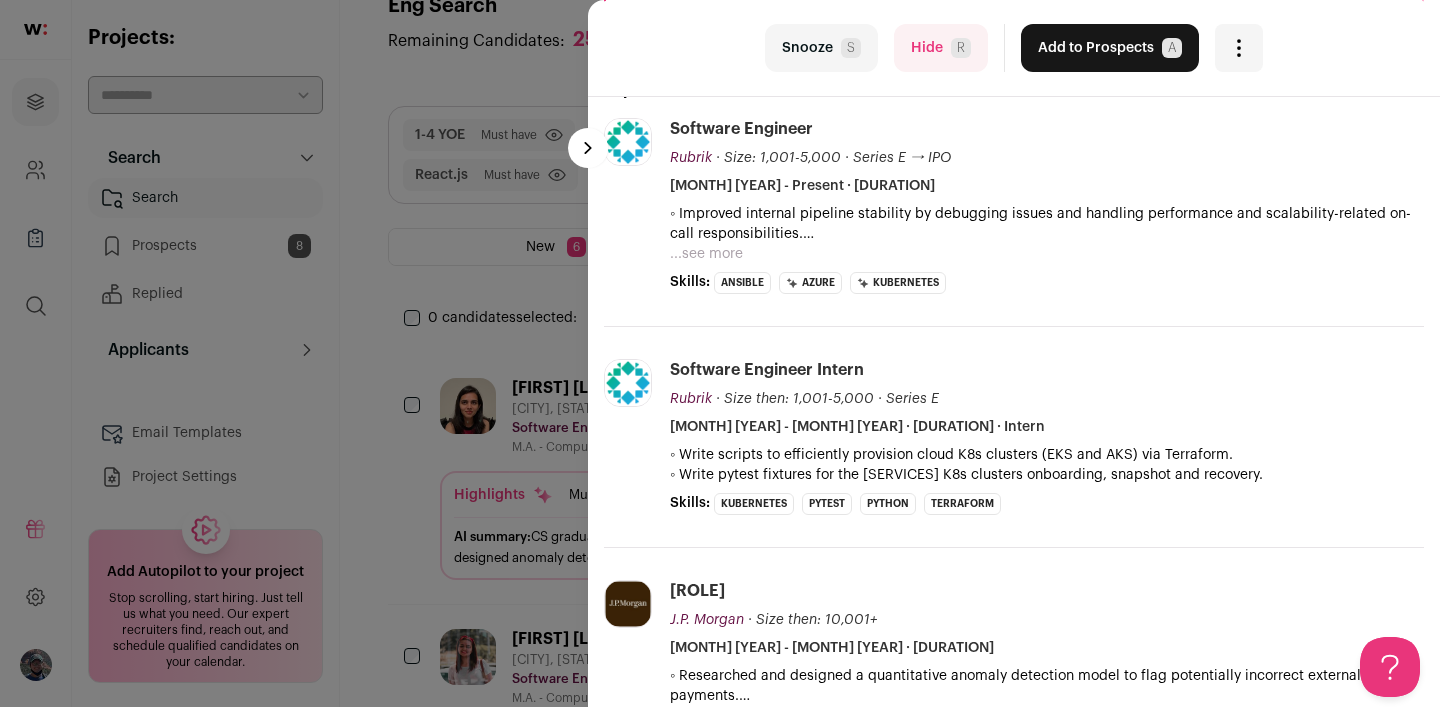 click on "◦ Improved internal pipeline stability by debugging issues and handling performance and scalability-related on-call responsibilities.
◦ Delivered multiple enhancements, including a tunable configuration for Proxy VM deployment across datastores and a feature enabling VM recovery to a powered-Off state, automating tool updates using Ansible playbooks, improving user flexibility and system resilience.
...see more
...see less" at bounding box center (1047, 234) 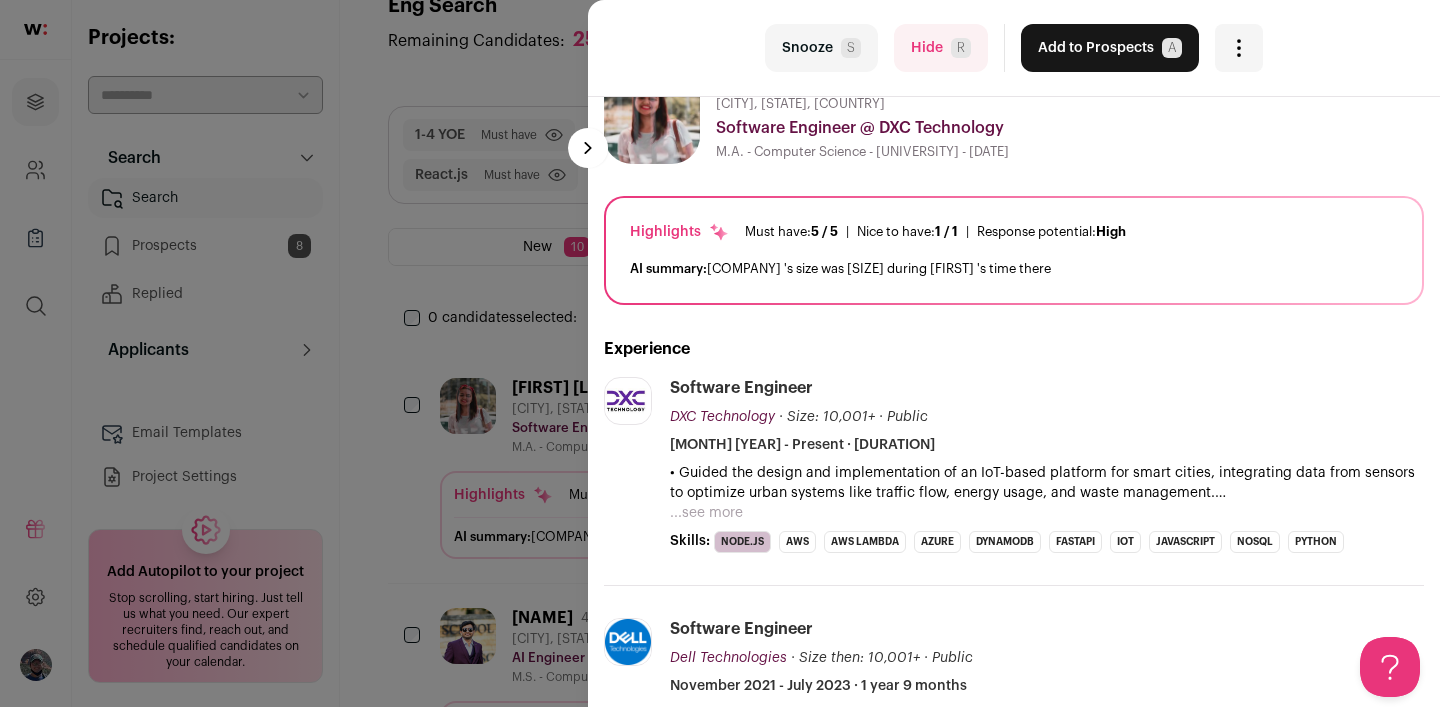 scroll, scrollTop: 42, scrollLeft: 0, axis: vertical 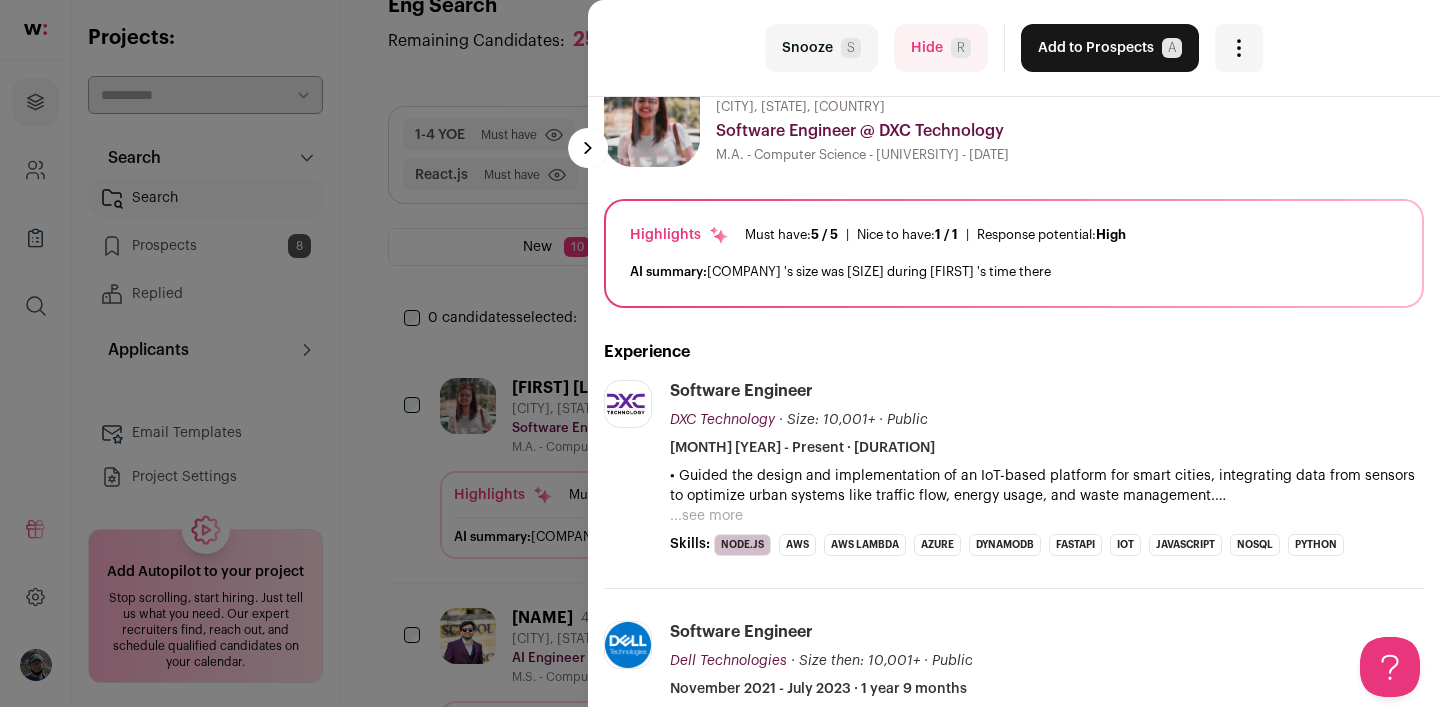 click on "Software Engineer
DXC Technology
DXC Technology
dxc.com
Add to company list
Public / Private
Public
Company size
10,001+
Tags
Professional Services
Tech
About the company
View more
View less
· Size: 10,001+
·" at bounding box center [1047, 419] 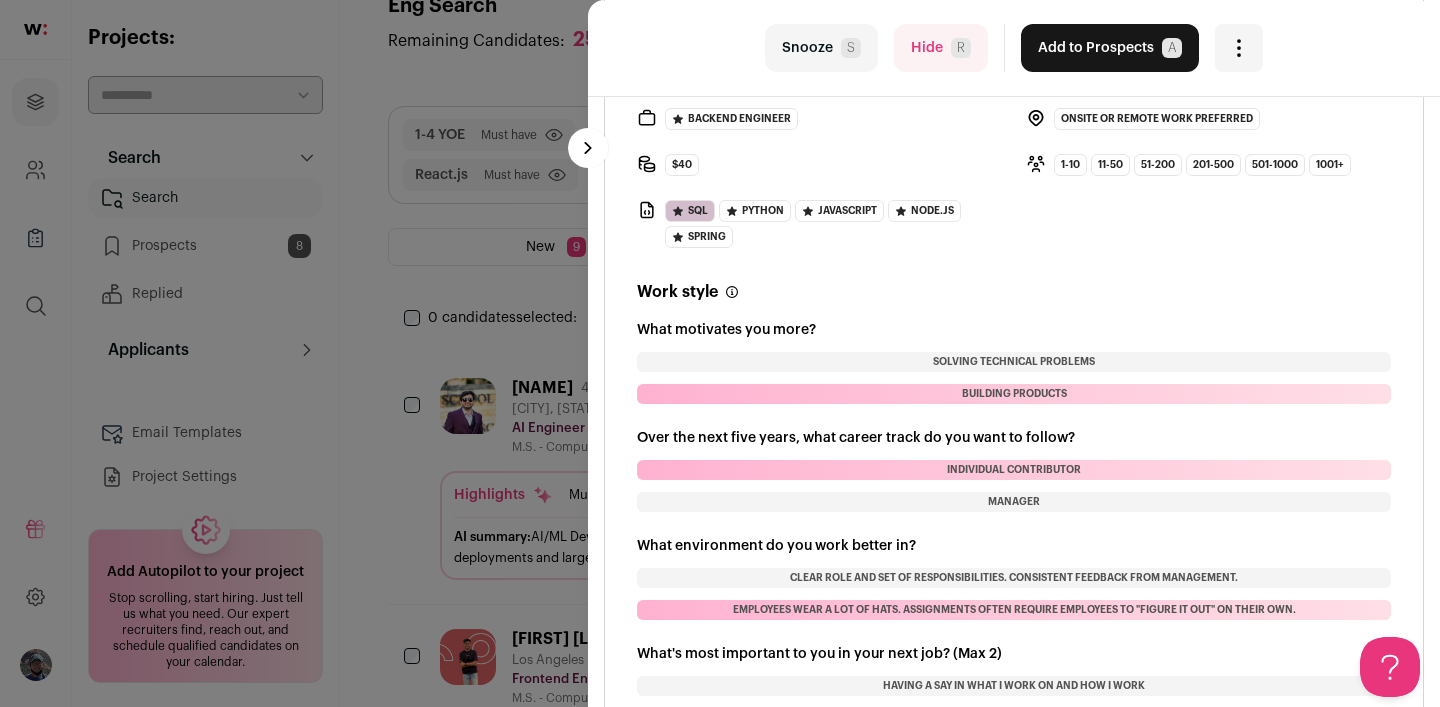 scroll, scrollTop: 2741, scrollLeft: 0, axis: vertical 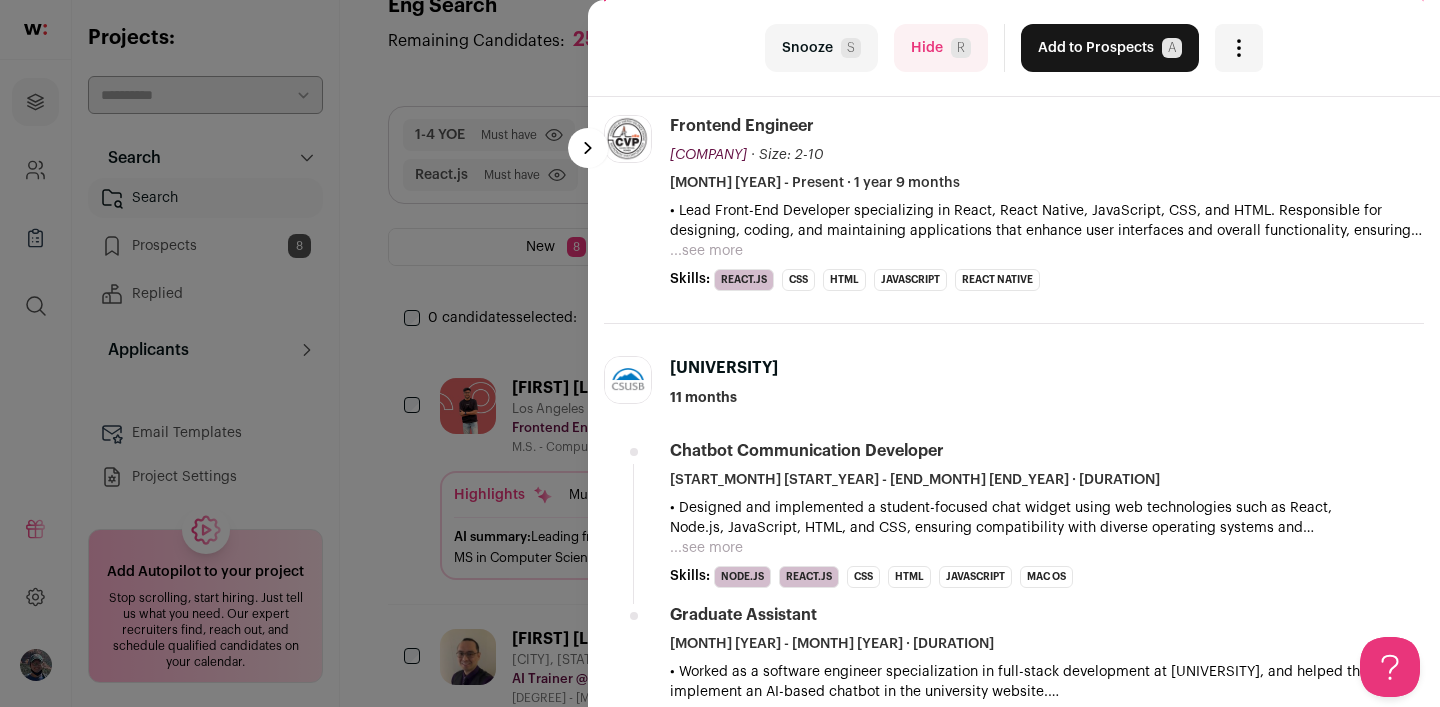 click on "• Designed and implemented a student-focused chat widget using web technologies such as React,
Node.js, JavaScript, HTML, and CSS, ensuring compatibility with diverse operating systems and
devices." at bounding box center (1047, 518) 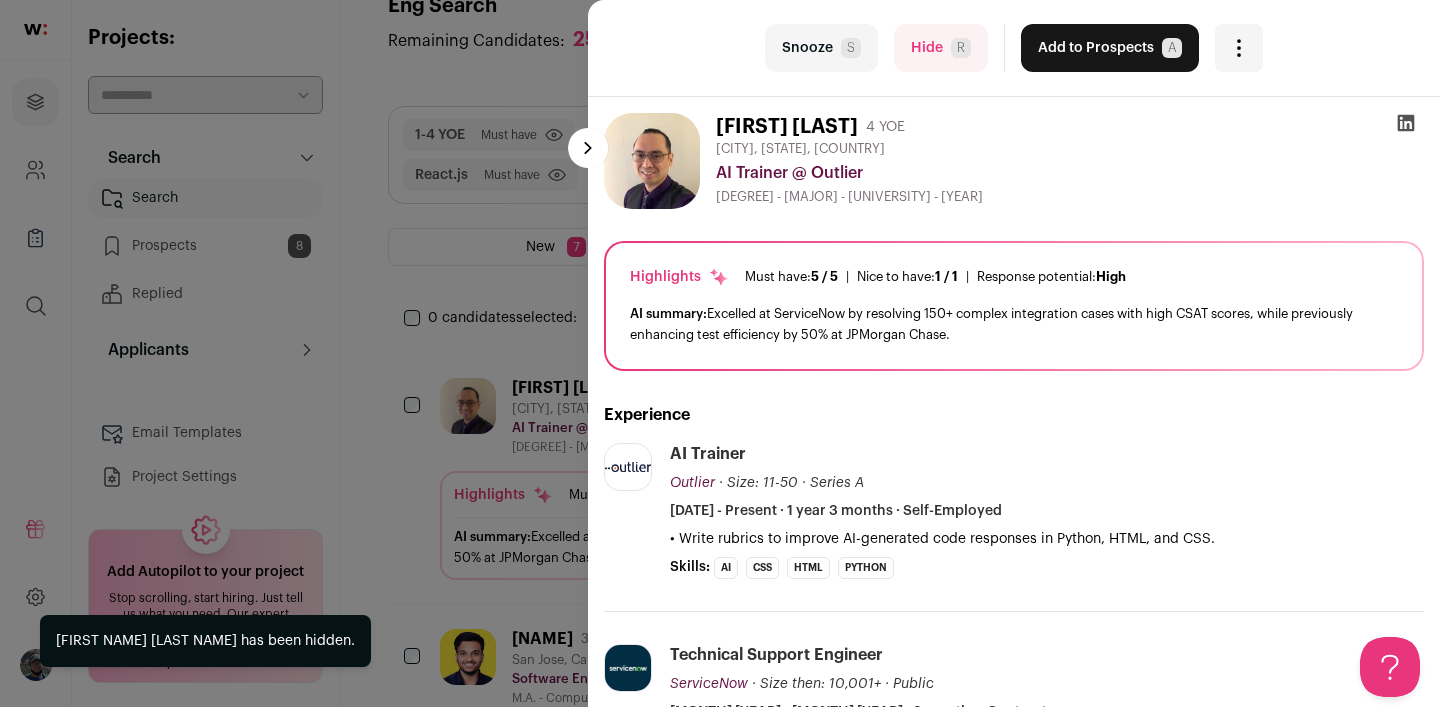 scroll, scrollTop: 121, scrollLeft: 0, axis: vertical 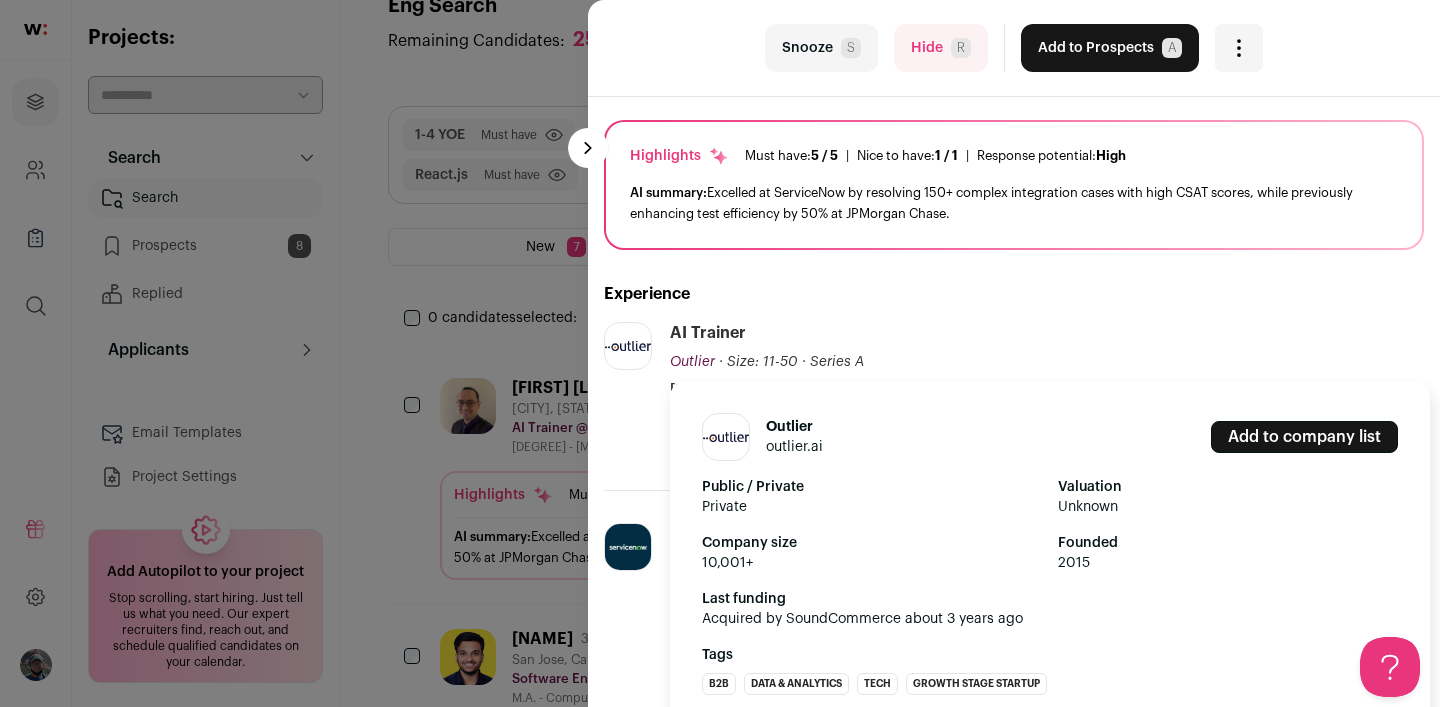 click on "Outlier" at bounding box center [692, 362] 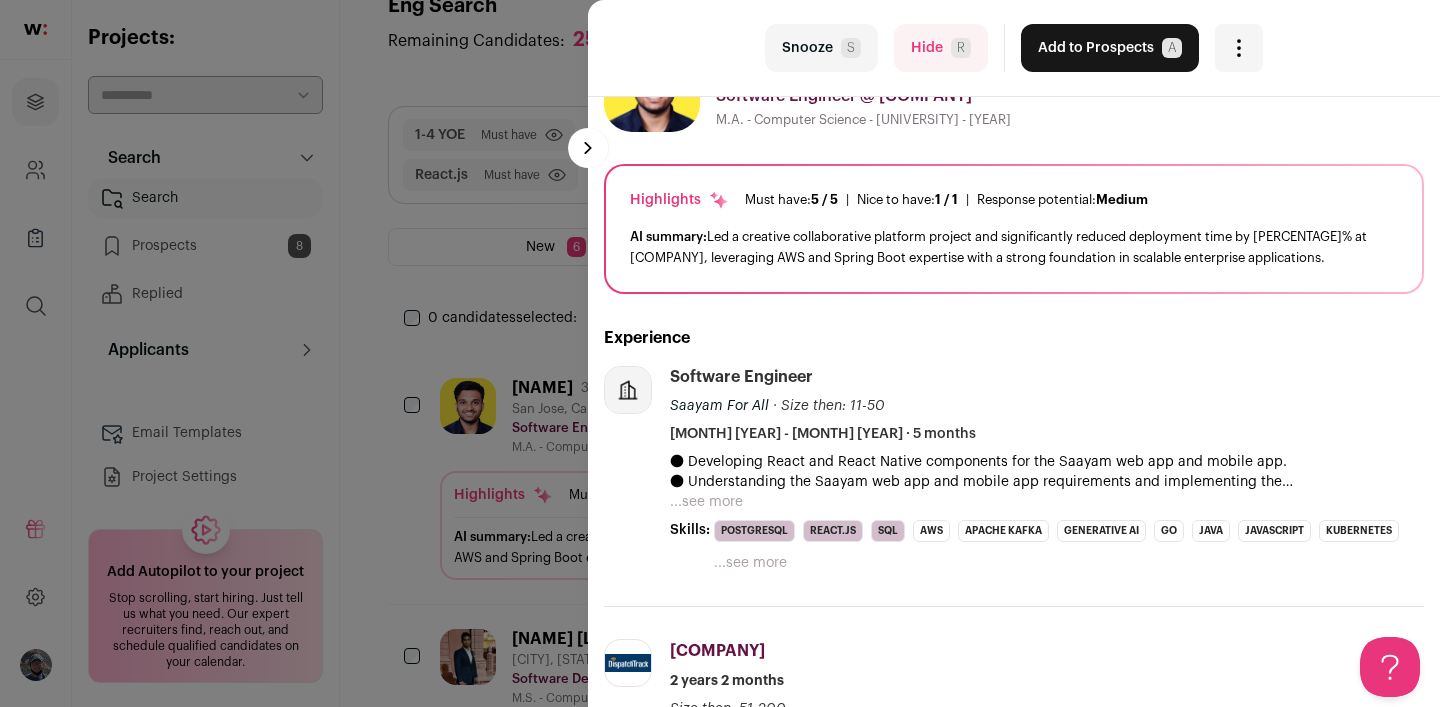 scroll, scrollTop: 173, scrollLeft: 0, axis: vertical 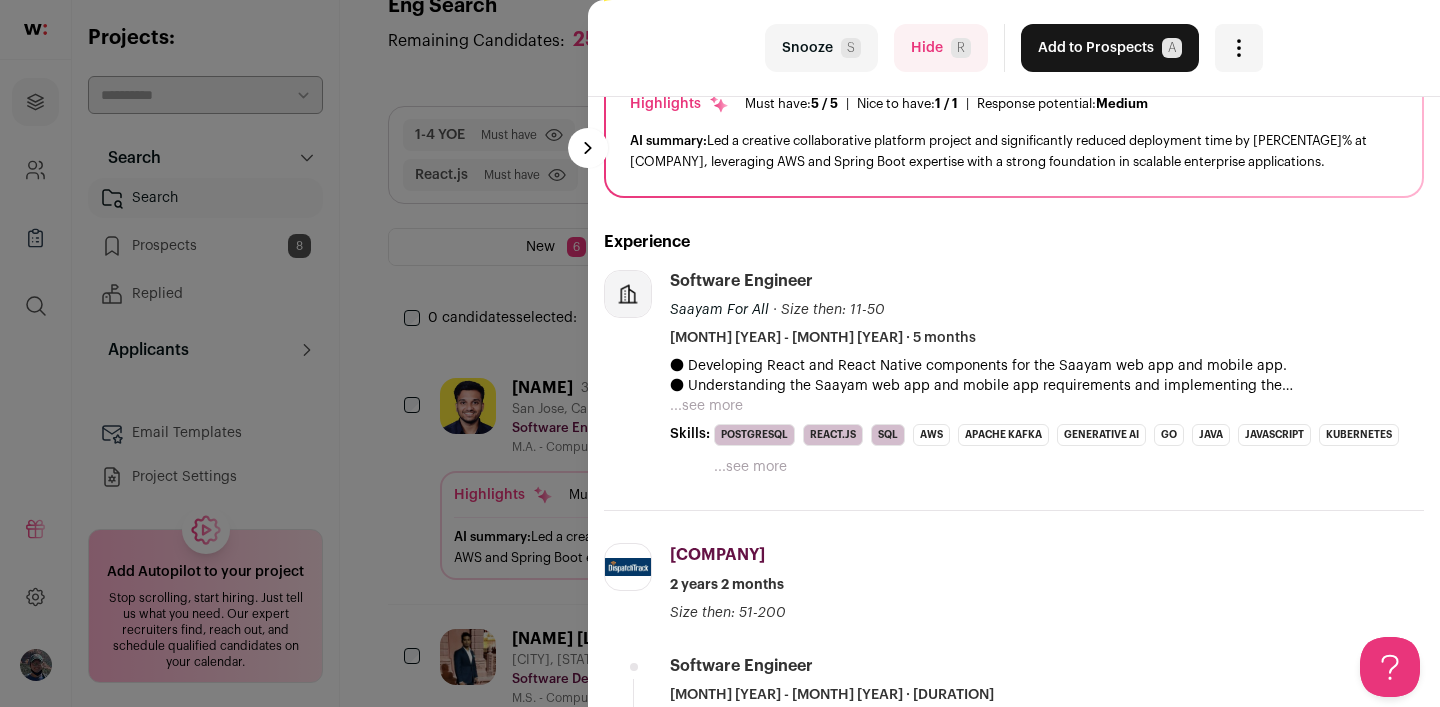 click on "Saayam For All" at bounding box center (719, 310) 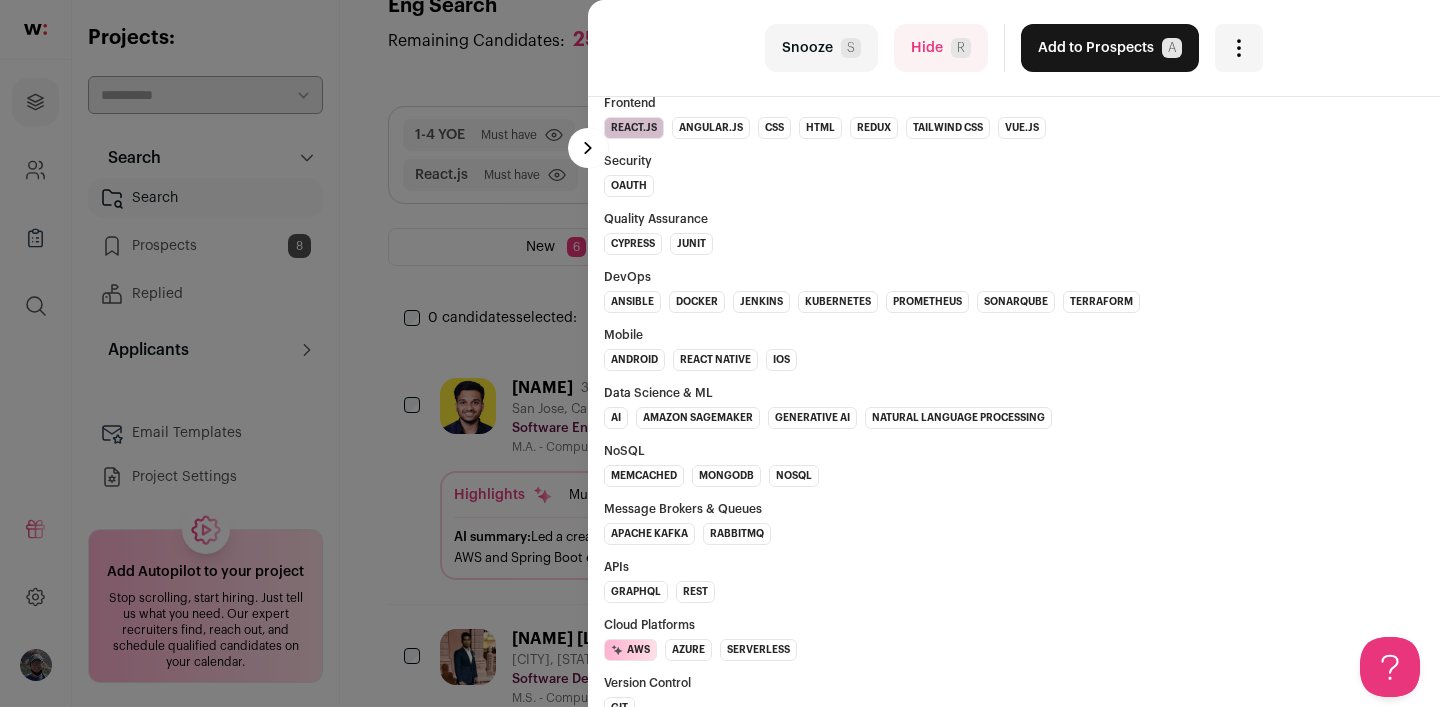 scroll, scrollTop: 1936, scrollLeft: 0, axis: vertical 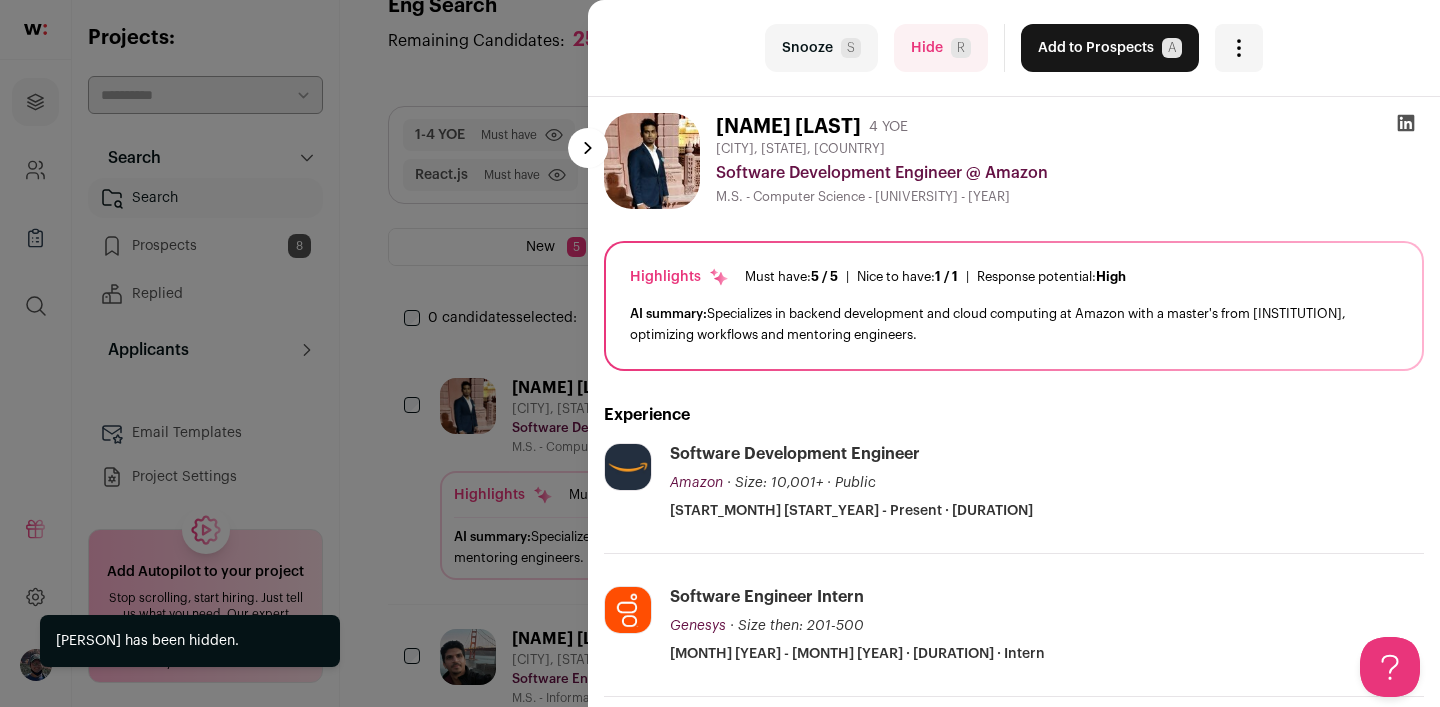click on "last
Snooze
S
Hide
R
Add to Prospects
A
Are you sure?
[NAME] [LAST]  is already in your ATS. Do you wish to reach out to this candidate through wellfound:ai?
Cancel
********" at bounding box center [720, 353] 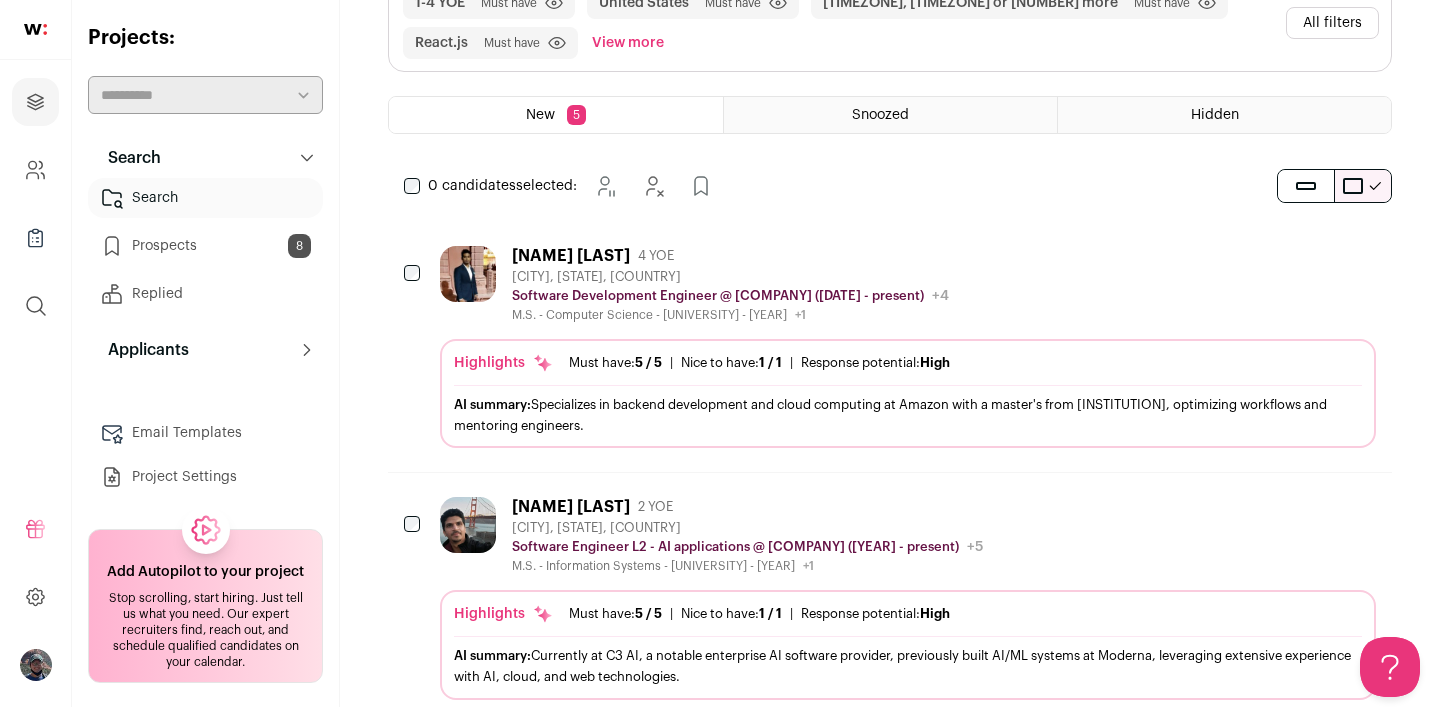 scroll, scrollTop: 29, scrollLeft: 0, axis: vertical 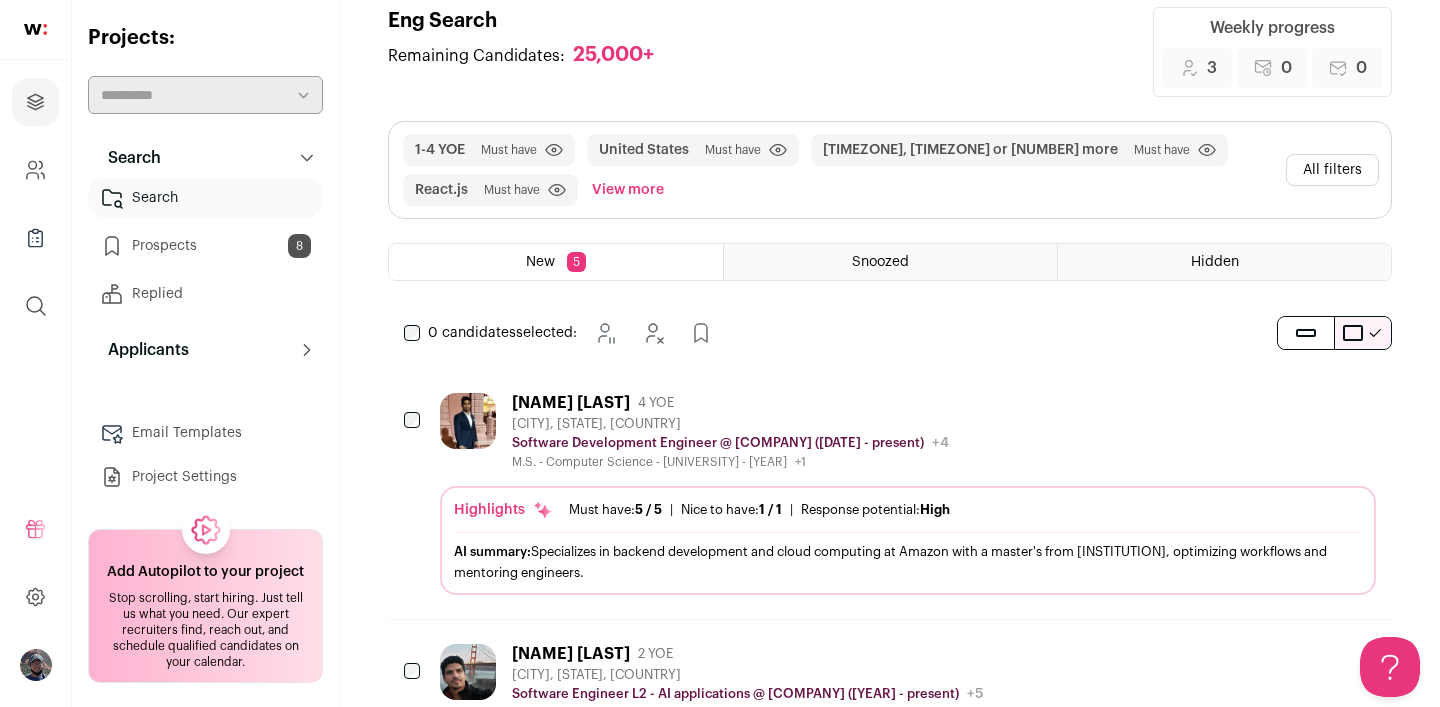 click on "View more" at bounding box center [628, 190] 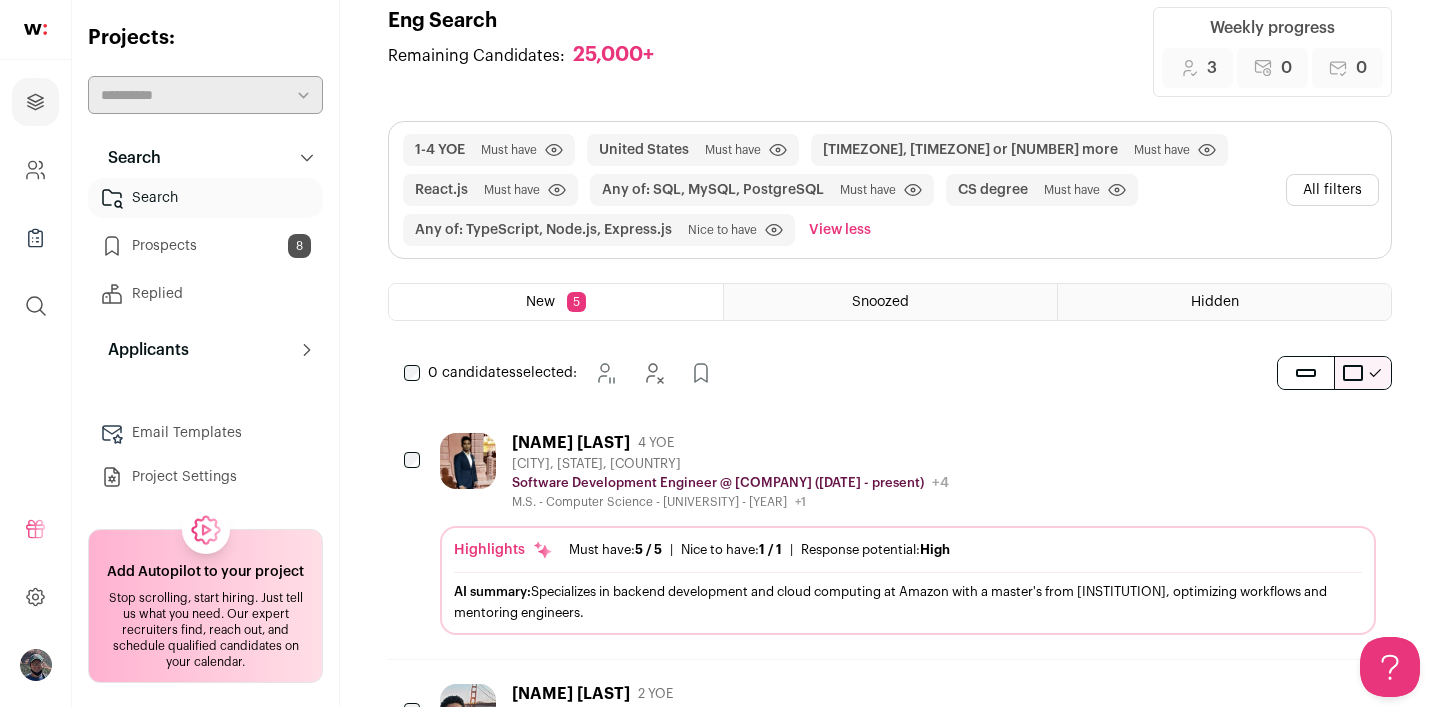 click on "Must have" at bounding box center [1072, 190] 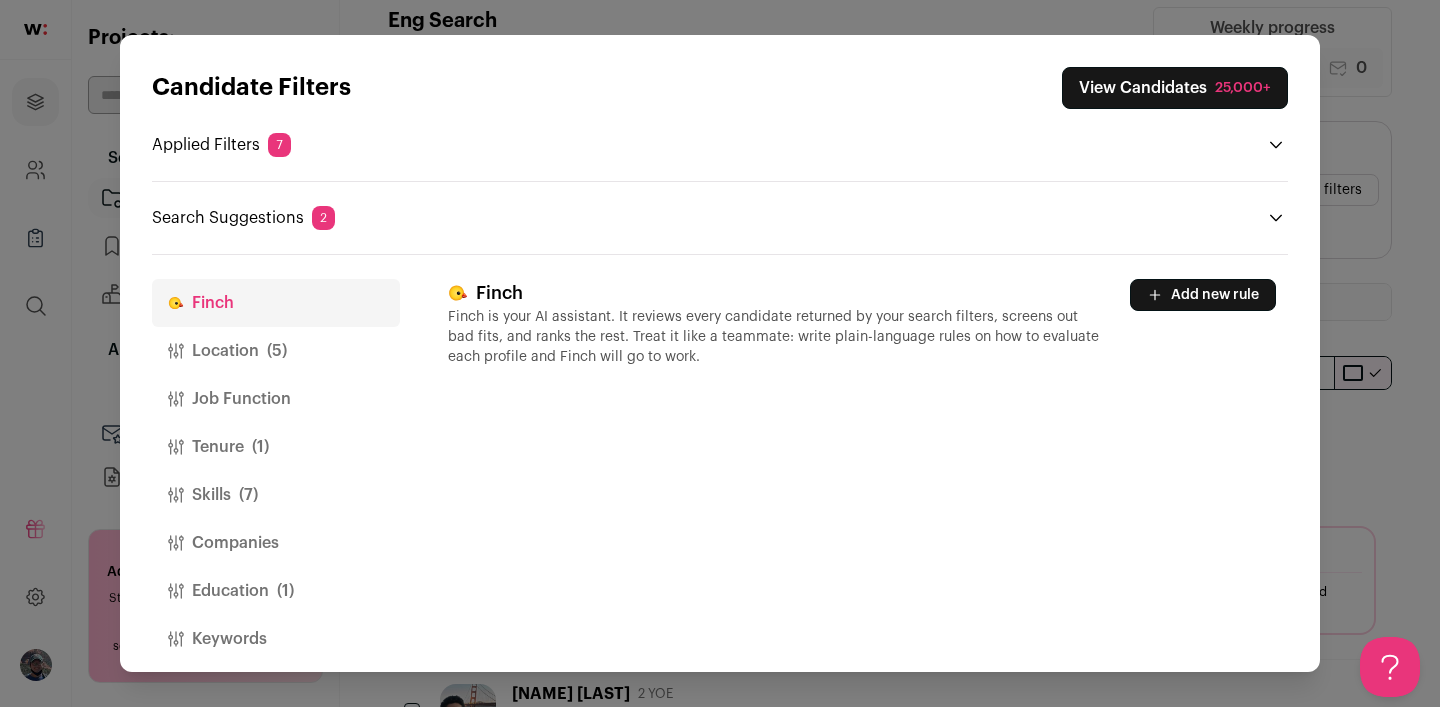 click 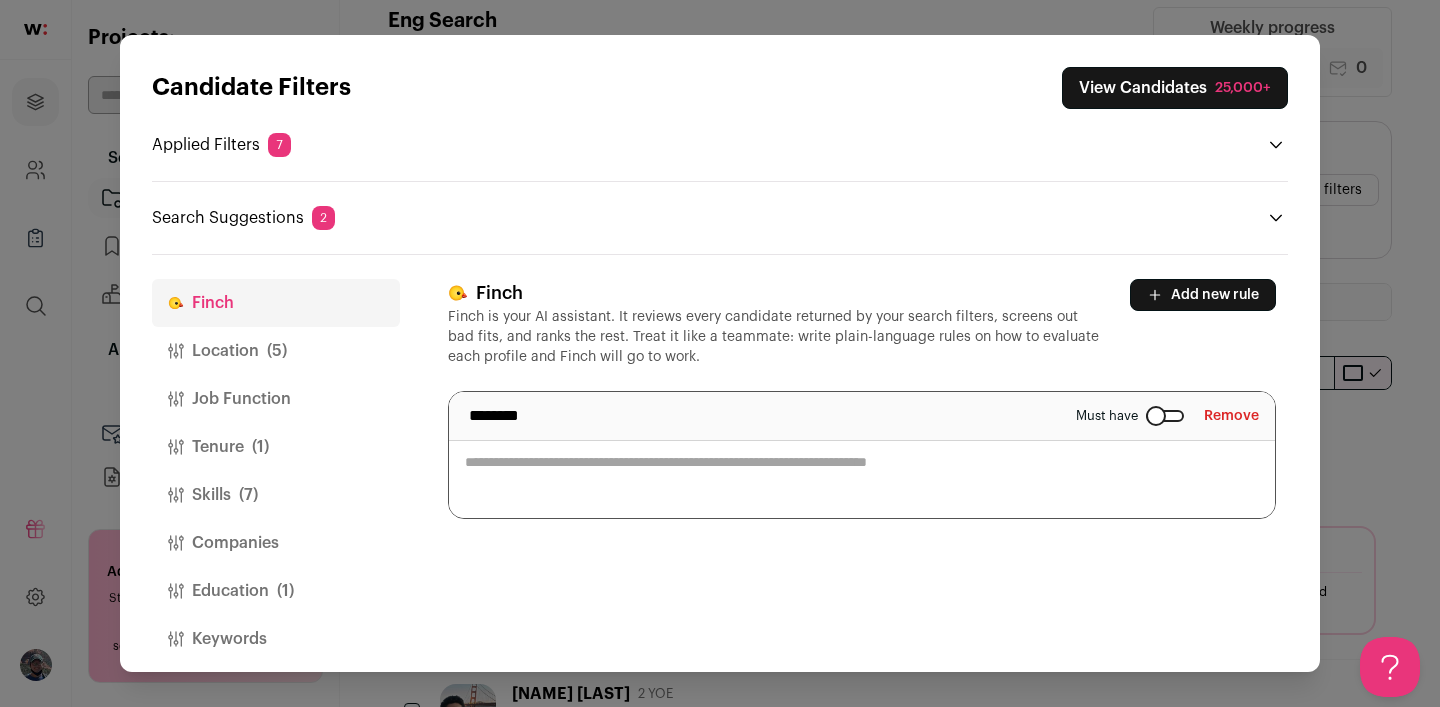click on "********" at bounding box center [547, 416] 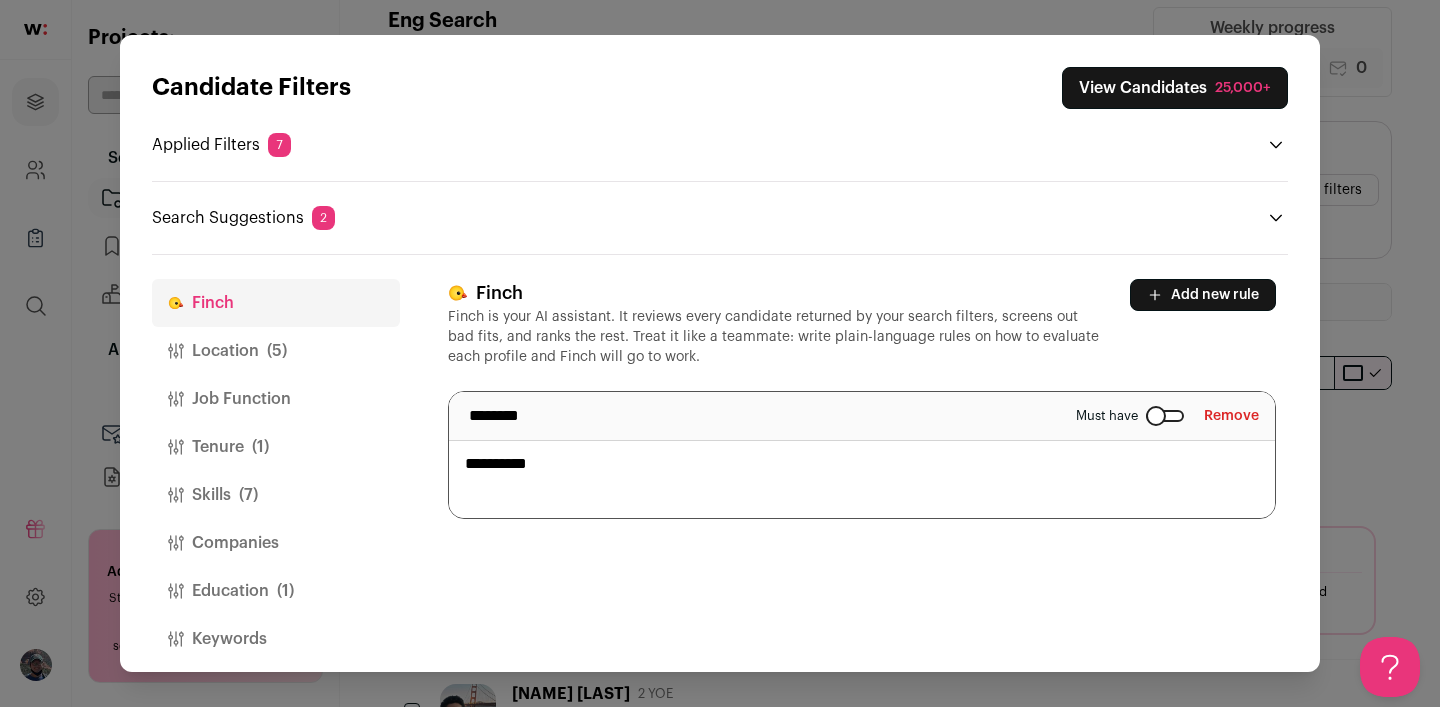 type on "**********" 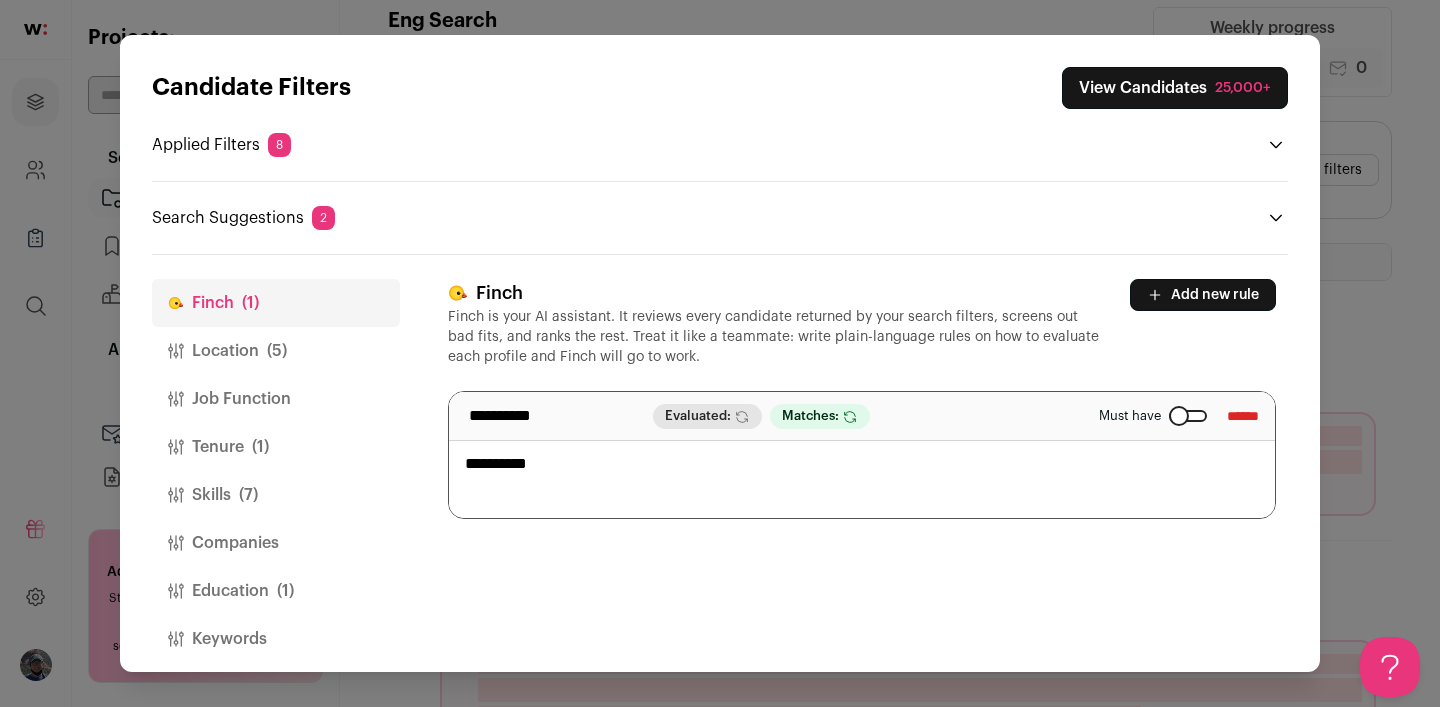 click on "Candidate Filters
View Candidates
[NUMBER]+
Applied Filters
[NUMBER]
No masters
Must have
[COUNTRY]
Must have
[TIMEZONE] or [TIMEZONE] or [NUMBER] more
Must have
[NUMBER]-[NUMBER] YOE
Must have
React.js
Must have" at bounding box center (720, 353) 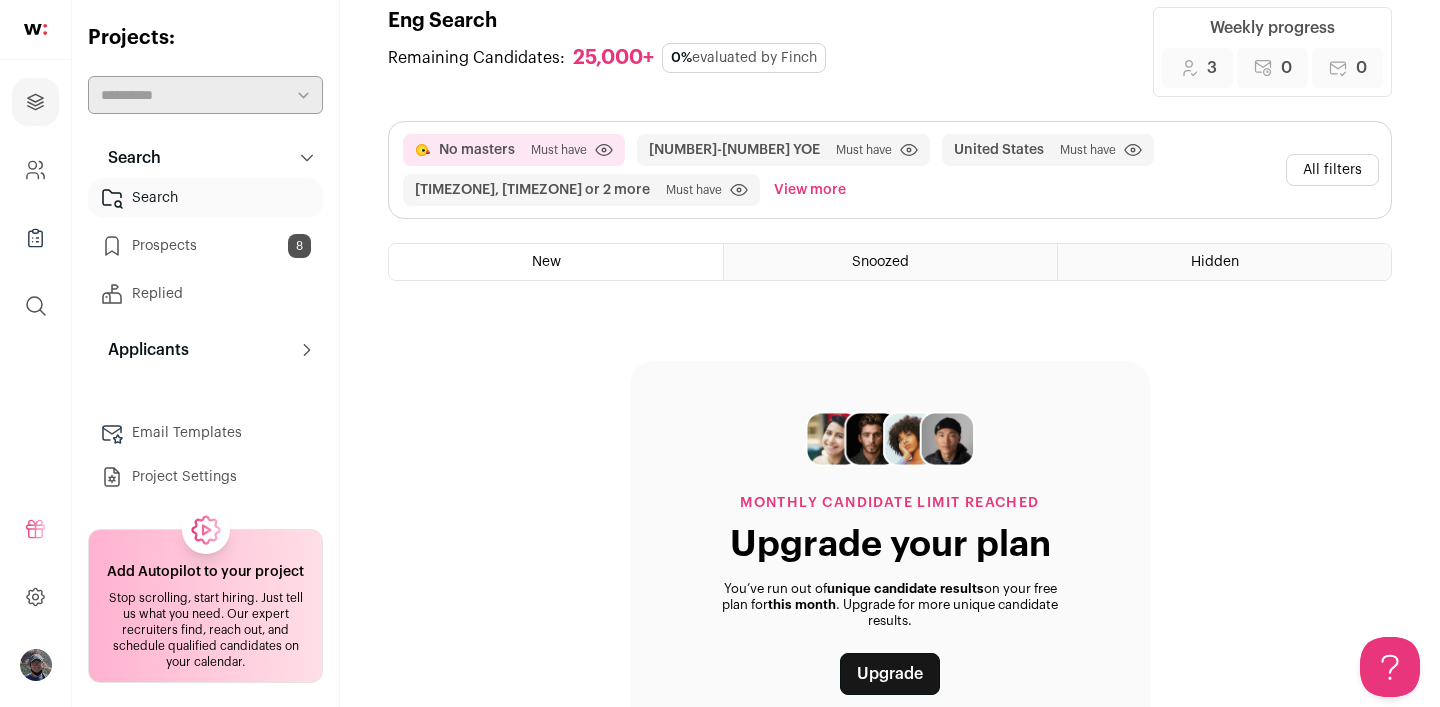 scroll, scrollTop: 101, scrollLeft: 0, axis: vertical 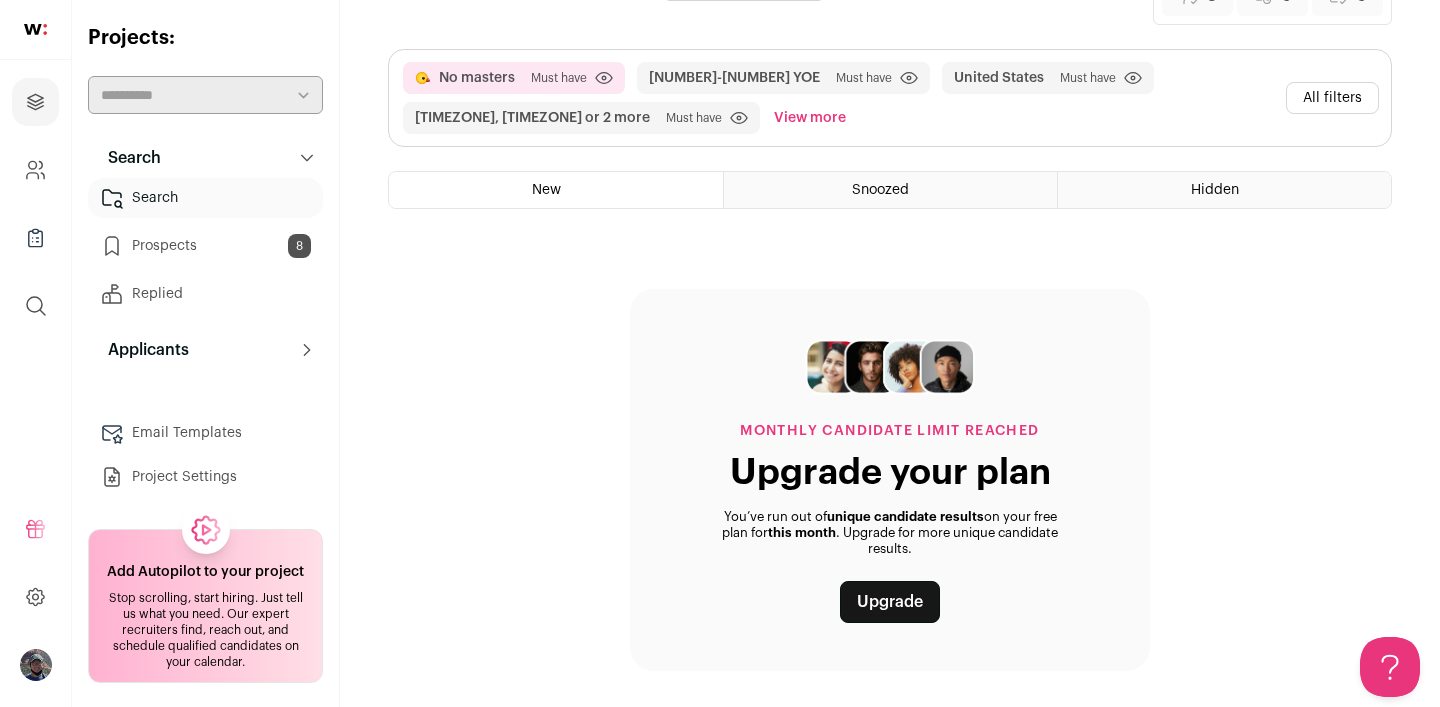 click on "Monthly candidate limit reached
Upgrade your plan
You’ve run out of  unique candidate results  on your free plan for  this month .
Upgrade for more unique candidate results.
Upgrade" at bounding box center [890, 456] 